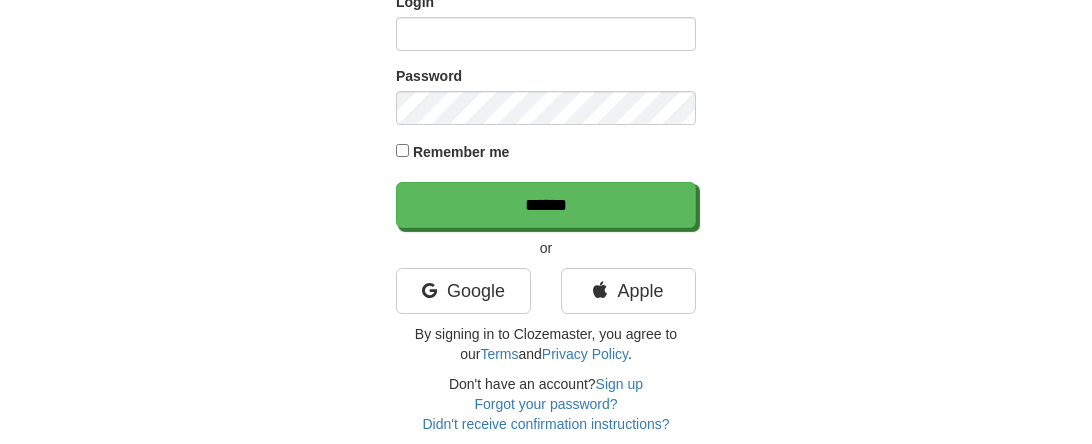 scroll, scrollTop: 145, scrollLeft: 0, axis: vertical 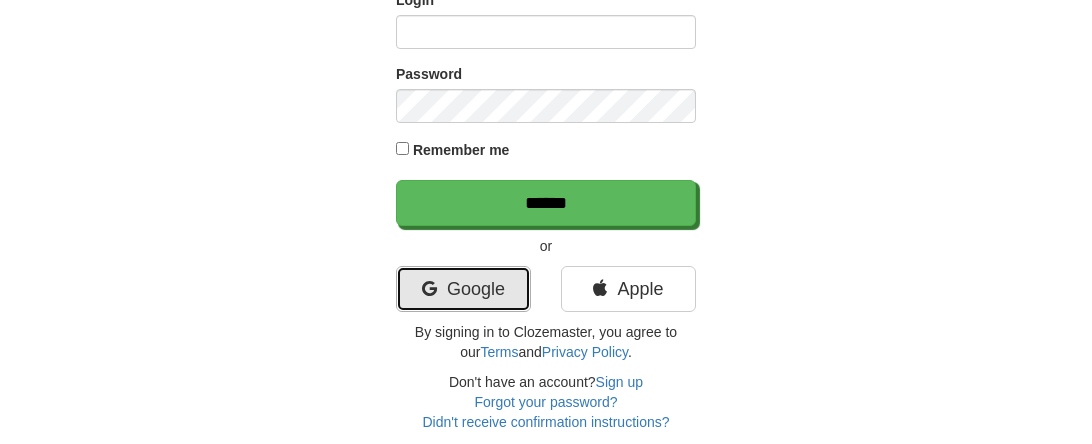click on "Google" at bounding box center [463, 289] 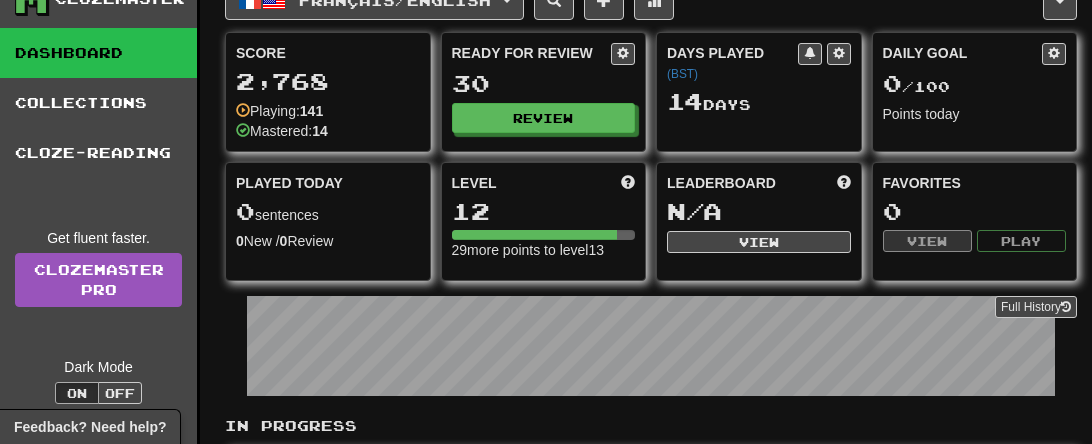 scroll, scrollTop: 72, scrollLeft: 0, axis: vertical 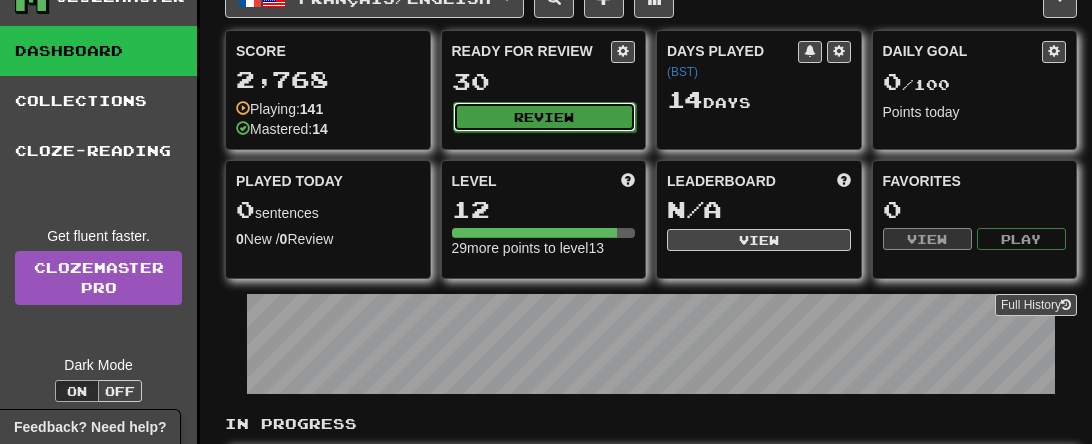 click on "Review" at bounding box center (545, 117) 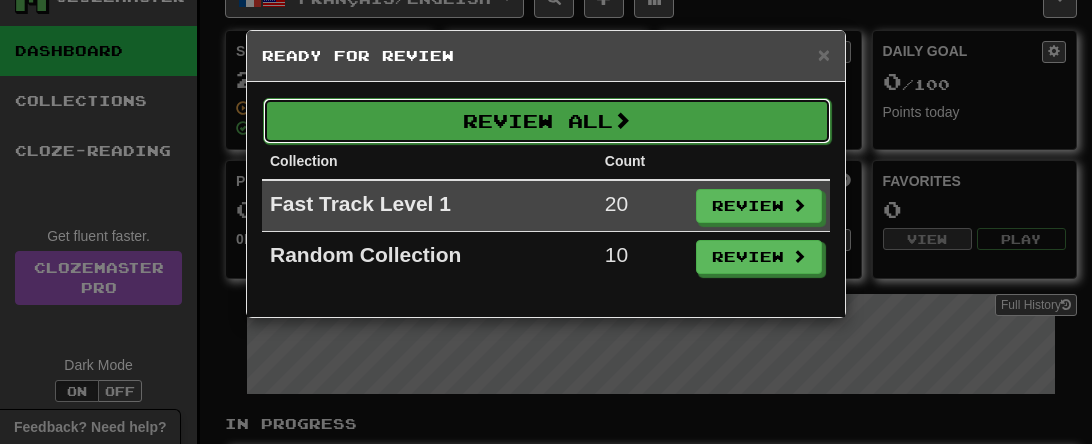 click on "Review All" at bounding box center [547, 121] 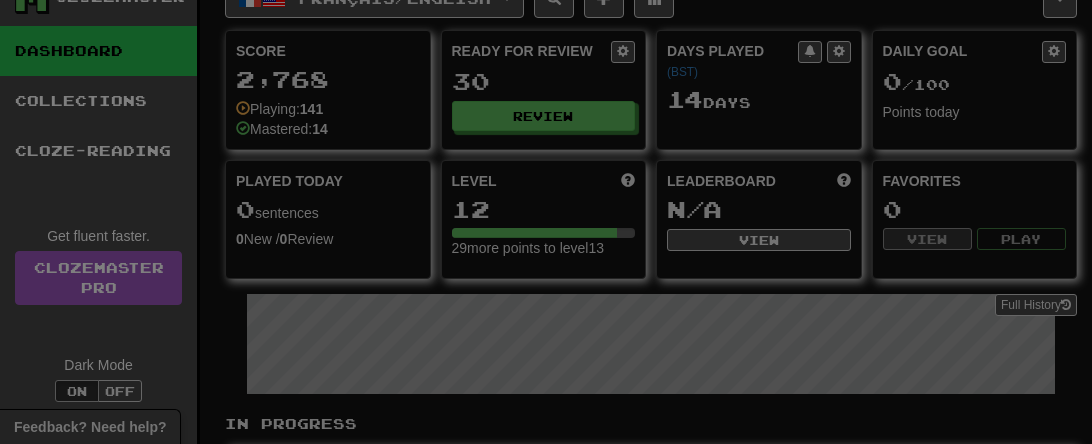 select on "**" 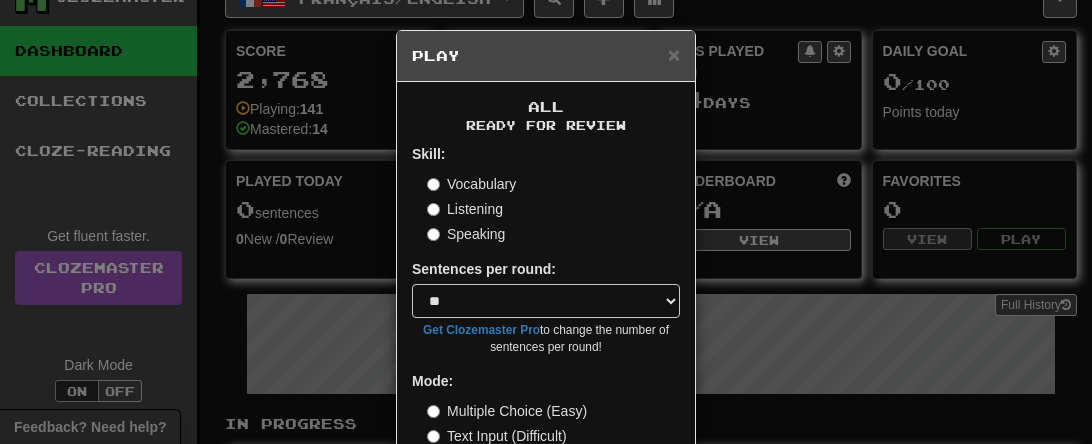 scroll, scrollTop: 118, scrollLeft: 0, axis: vertical 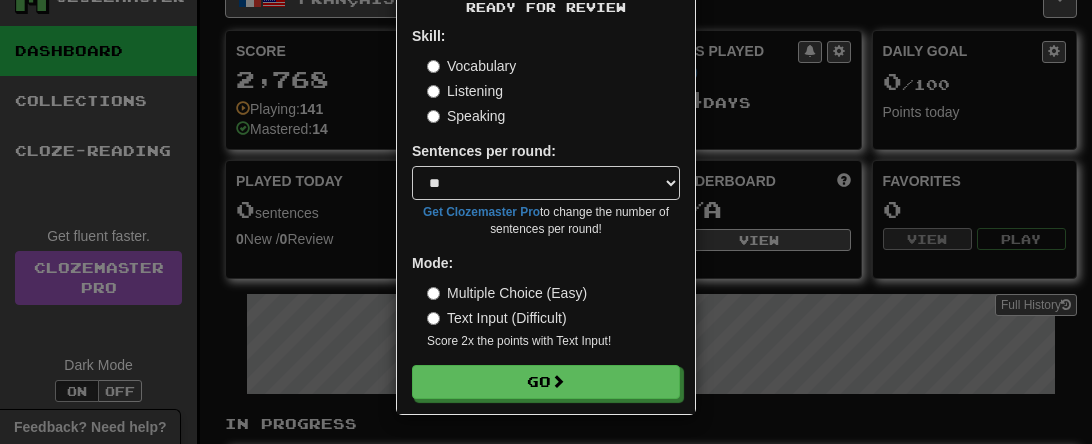 click on "Text Input (Difficult)" at bounding box center [497, 318] 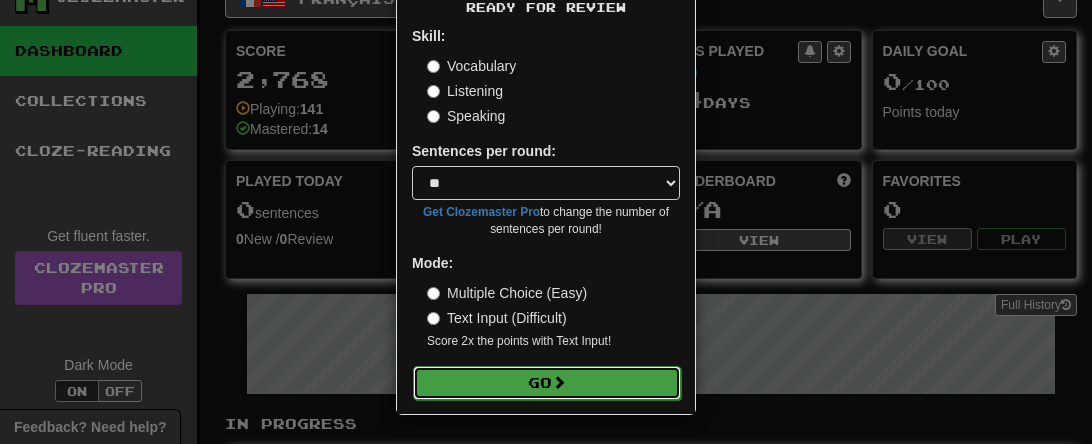 click on "Go" at bounding box center (547, 383) 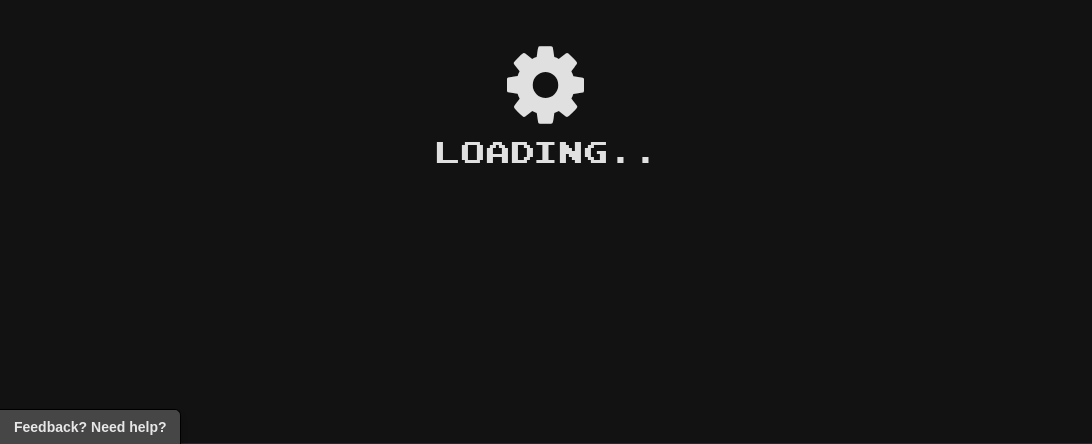 scroll, scrollTop: 47, scrollLeft: 0, axis: vertical 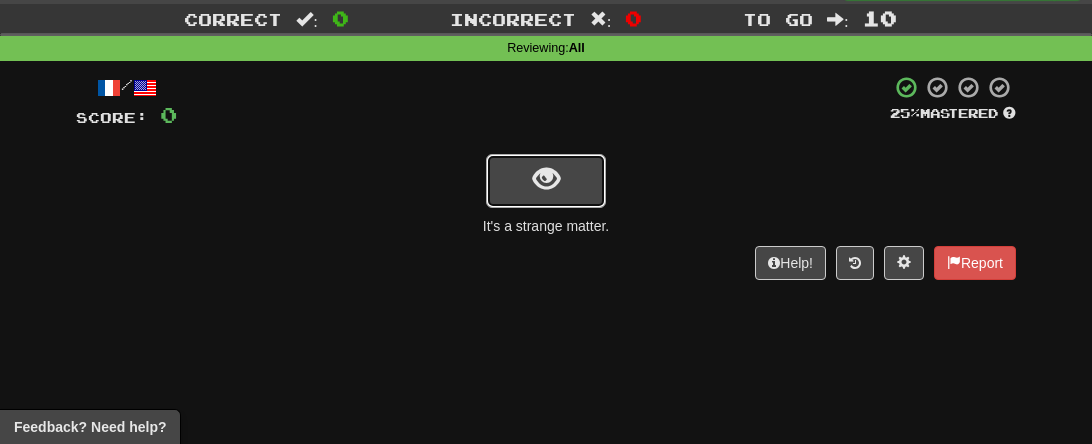 click at bounding box center [546, 181] 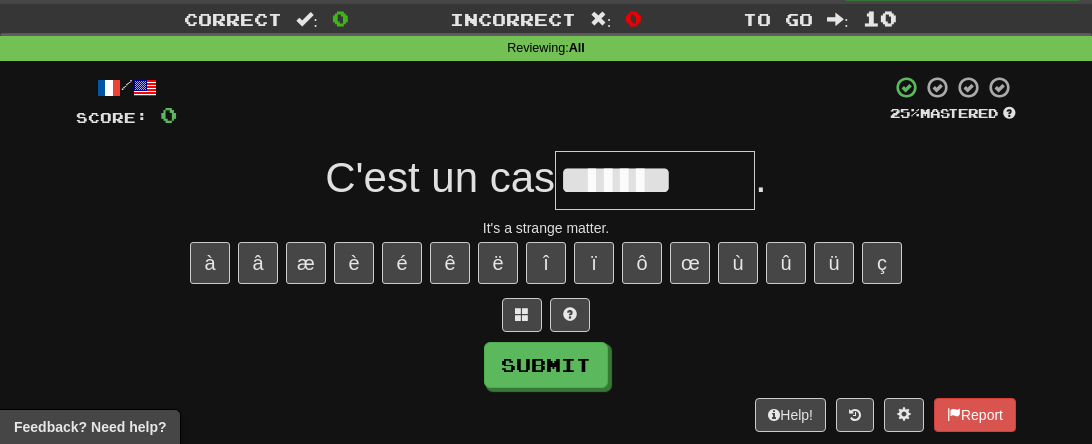 type on "*******" 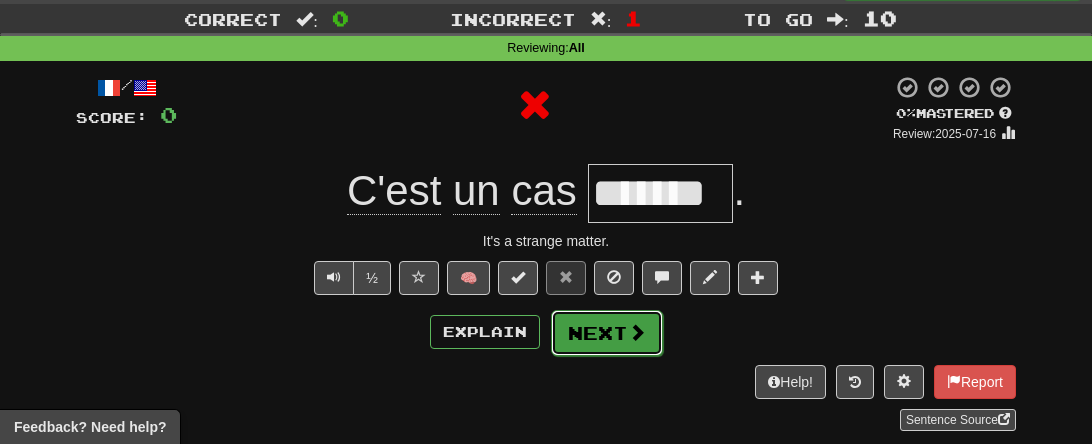 click on "Next" at bounding box center (607, 333) 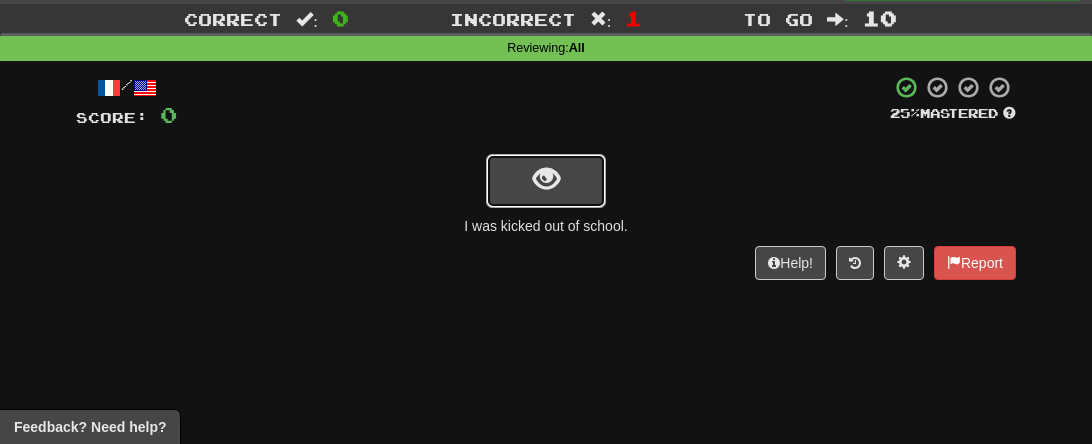 click at bounding box center (546, 181) 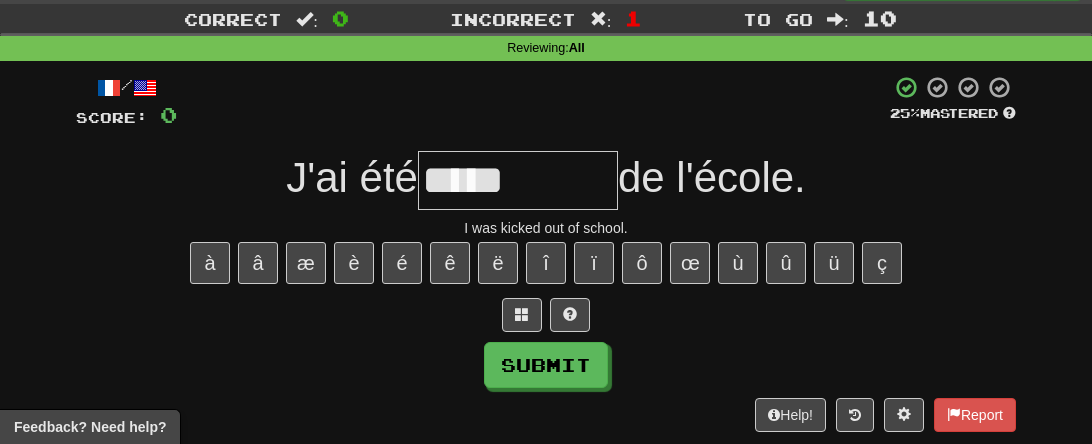 type on "*****" 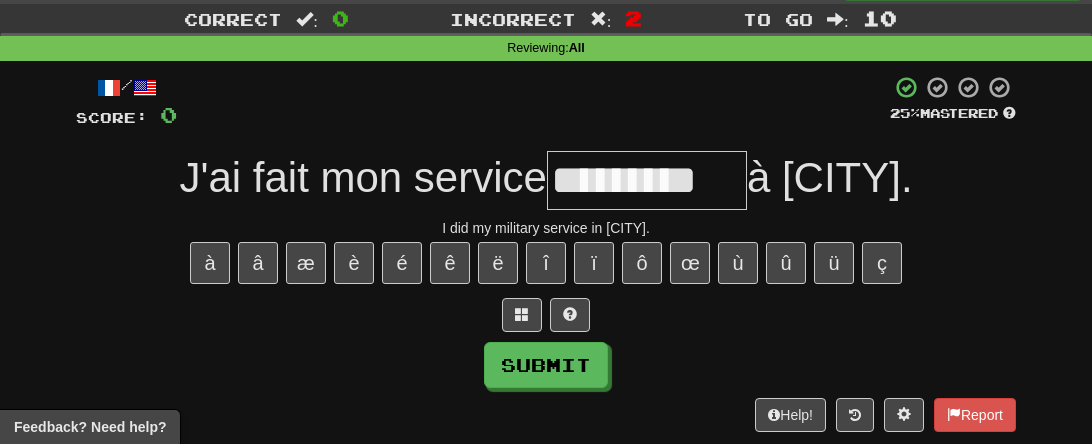 type on "*********" 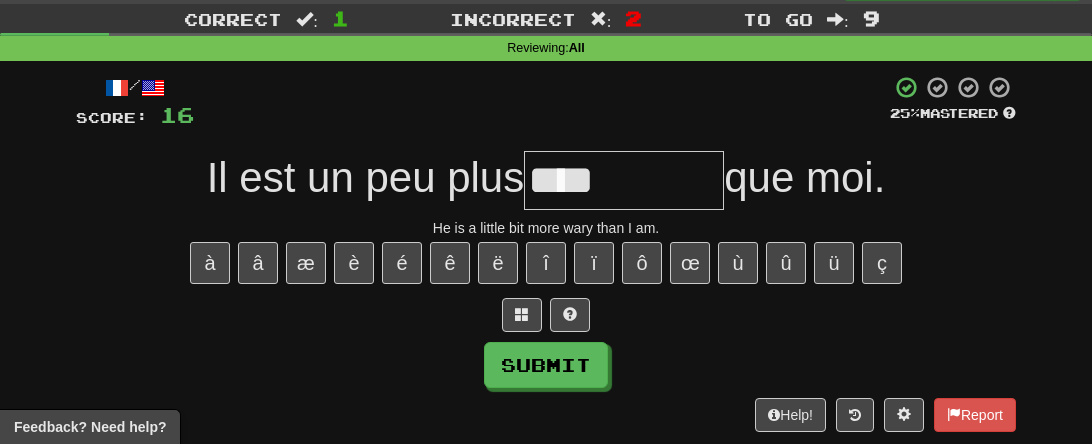 type on "*******" 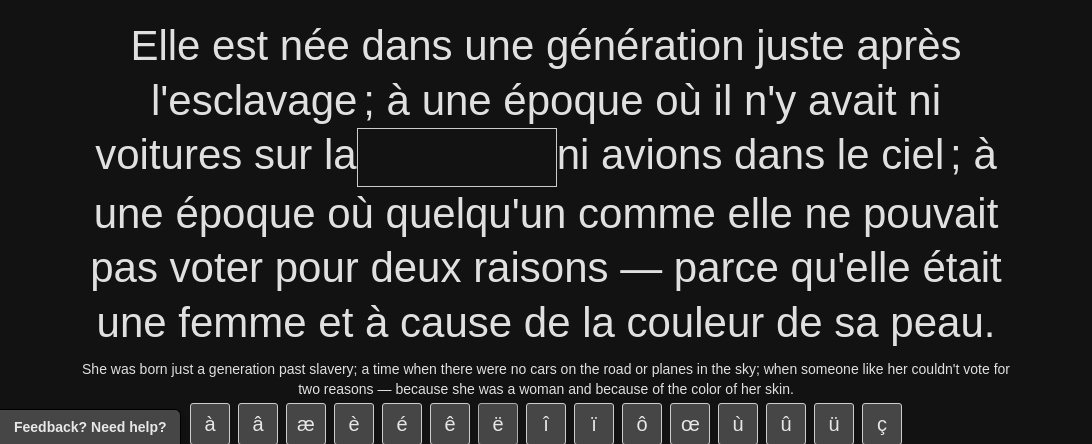 scroll, scrollTop: 187, scrollLeft: 0, axis: vertical 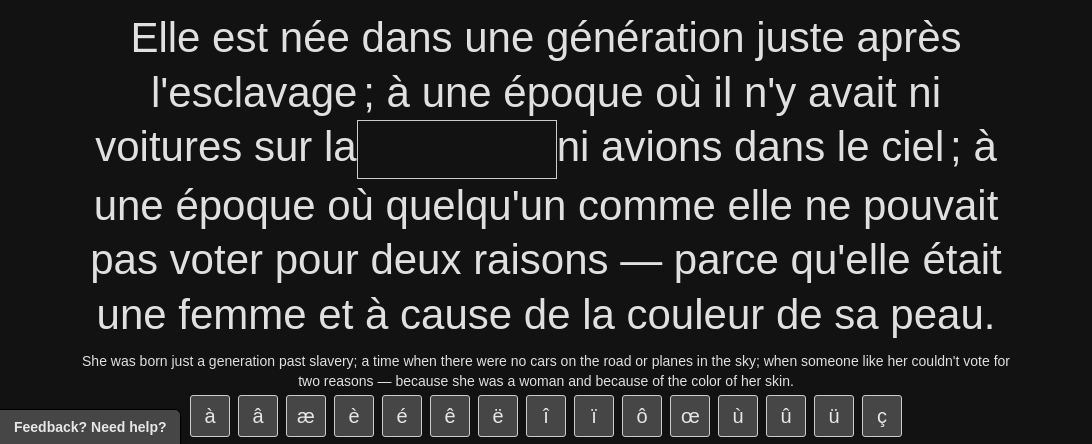 click on "She was born just a generation past slavery; a time when there were no cars on the road or planes in the sky; when someone like her couldn't vote for two reasons — because she was a woman and because of the color of her skin." at bounding box center [546, 371] 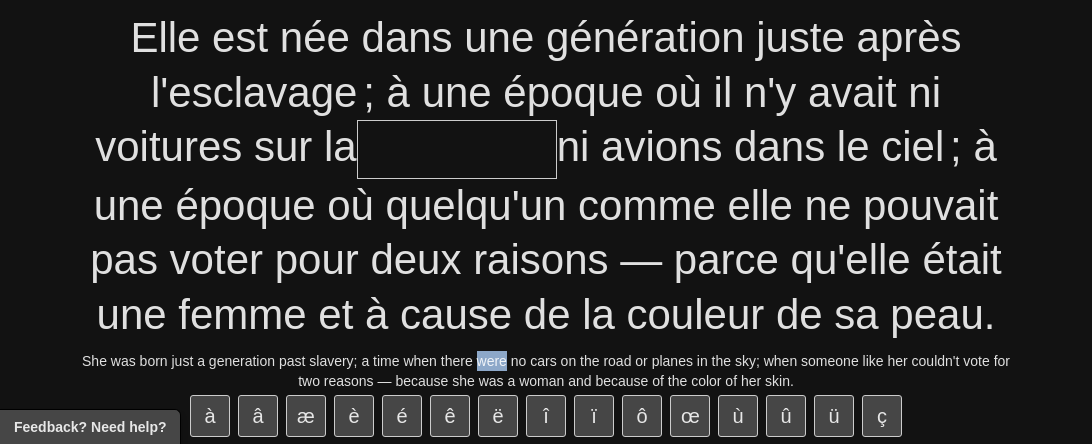 click on "She was born just a generation past slavery; a time when there were no cars on the road or planes in the sky; when someone like her couldn't vote for two reasons — because she was a woman and because of the color of her skin." at bounding box center (546, 371) 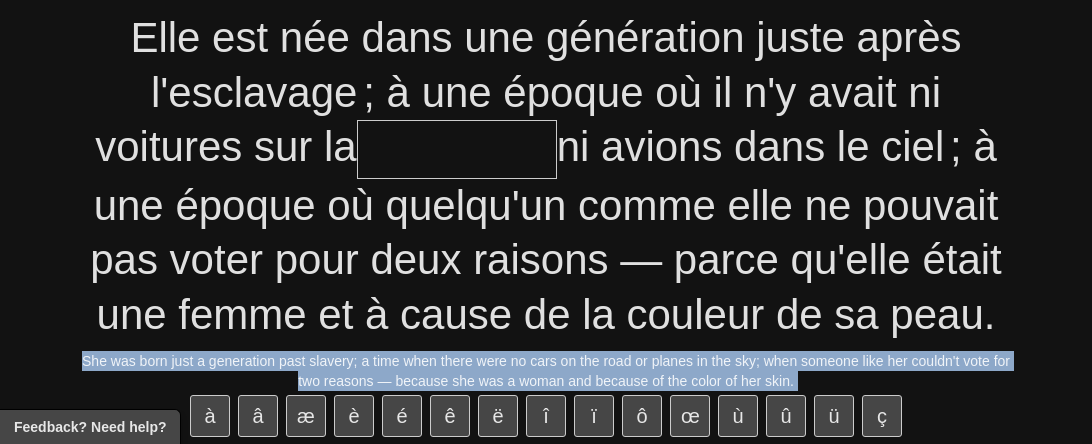 click at bounding box center [457, 149] 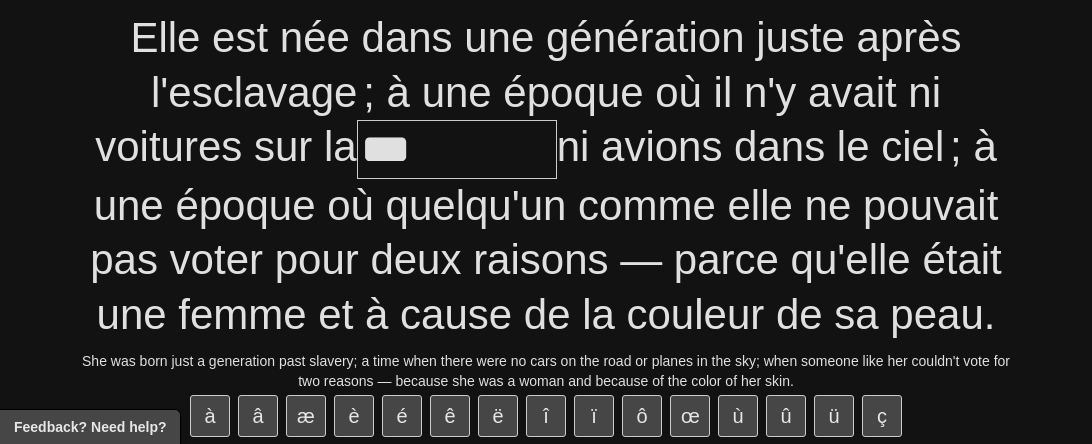 type on "*****" 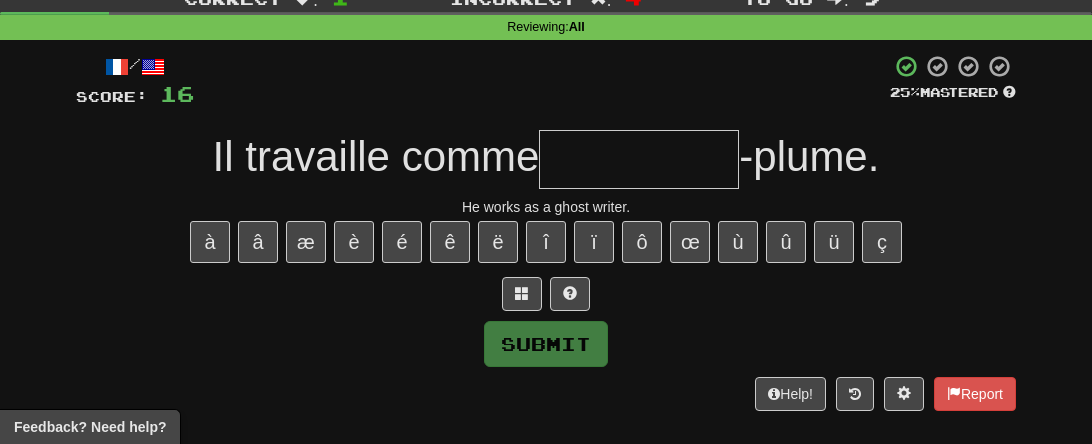 scroll, scrollTop: 67, scrollLeft: 0, axis: vertical 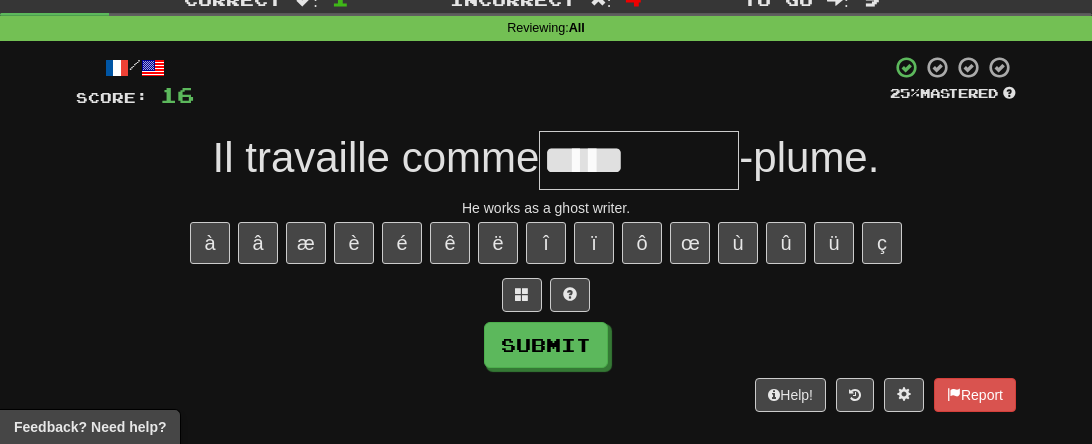 type on "*****" 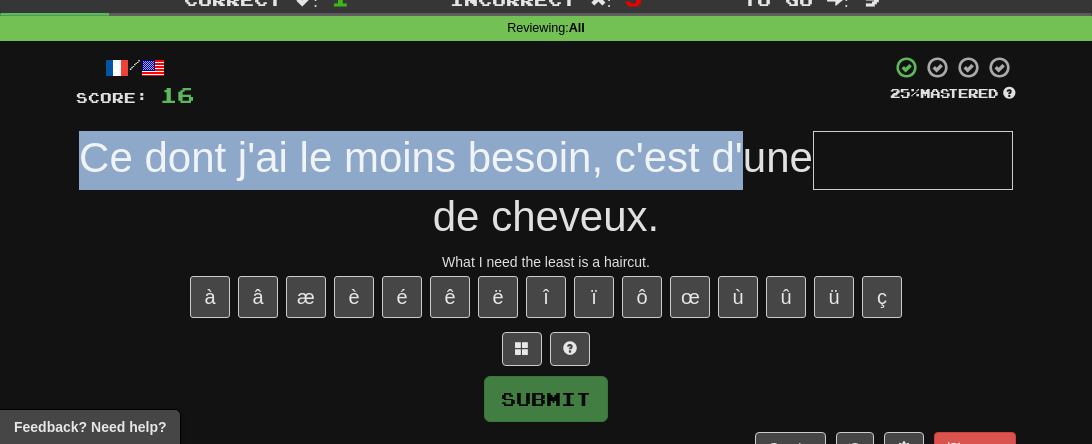 drag, startPoint x: 189, startPoint y: 167, endPoint x: 845, endPoint y: 161, distance: 656.02747 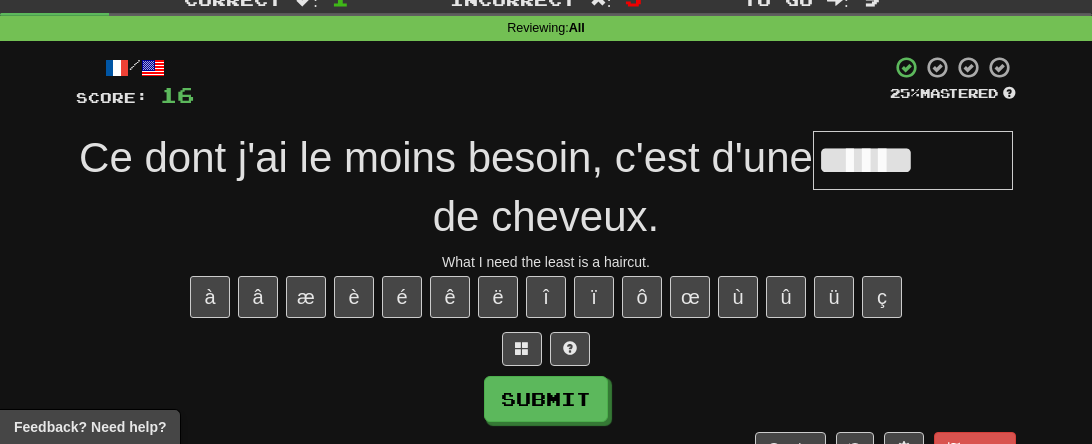 type on "*****" 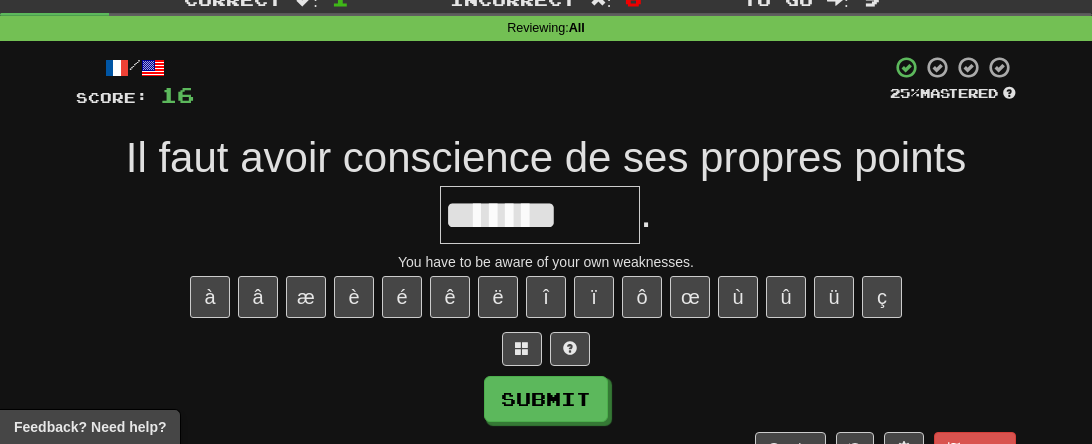 type on "*******" 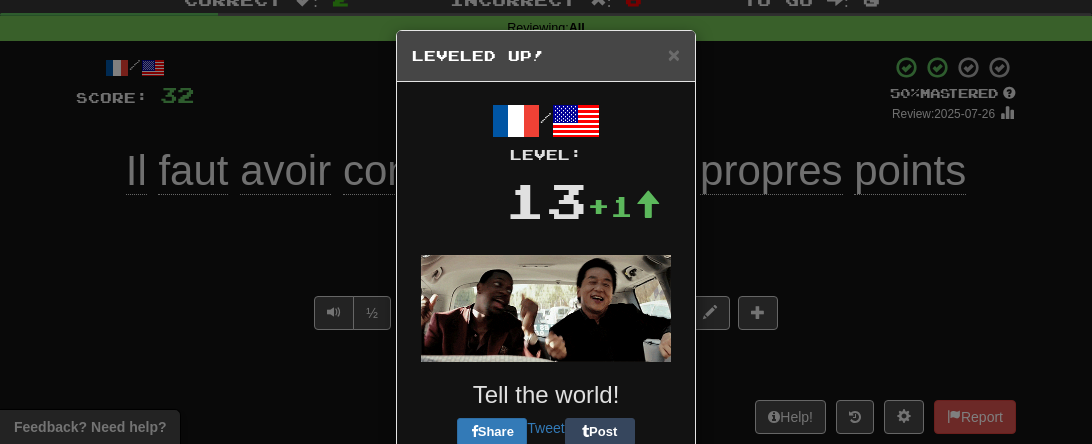 scroll, scrollTop: 111, scrollLeft: 0, axis: vertical 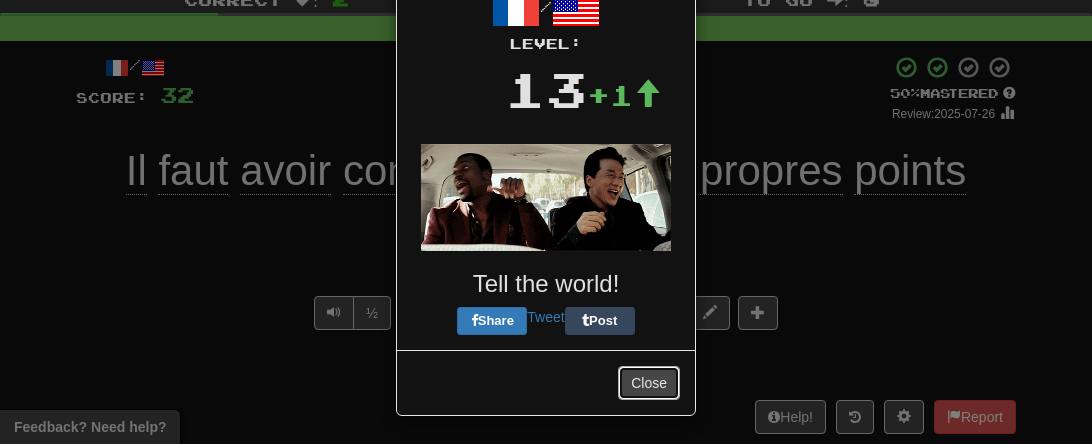 click on "Close" at bounding box center (649, 383) 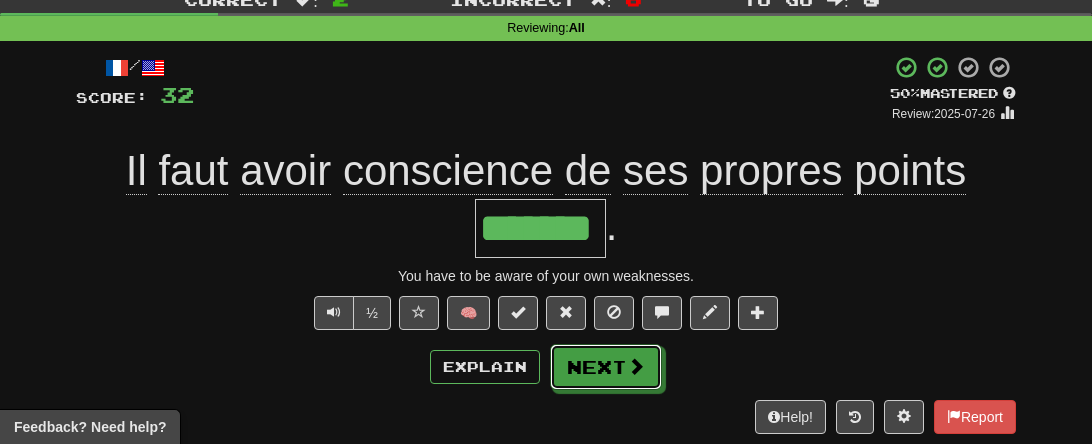 click on "Next" at bounding box center [606, 367] 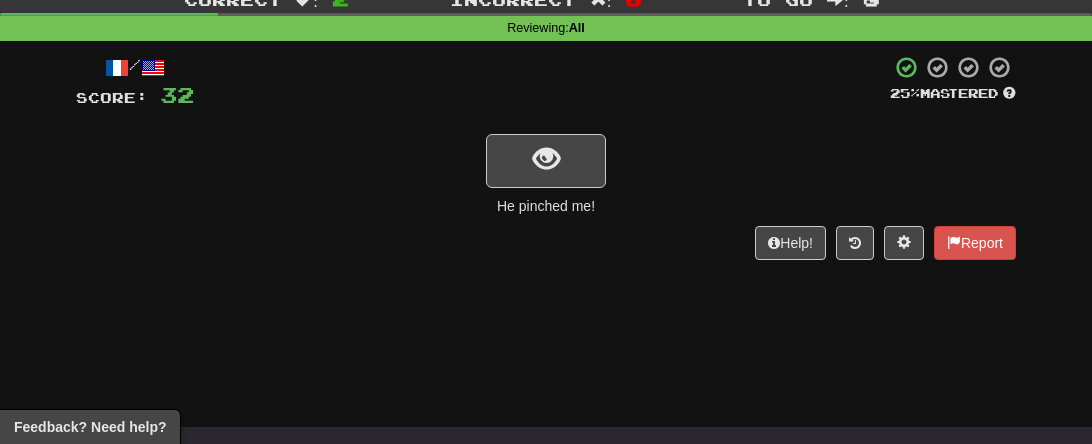 click on "/  Score:   32 25 %  Mastered He pinched me!  Help!  Report" at bounding box center [546, 157] 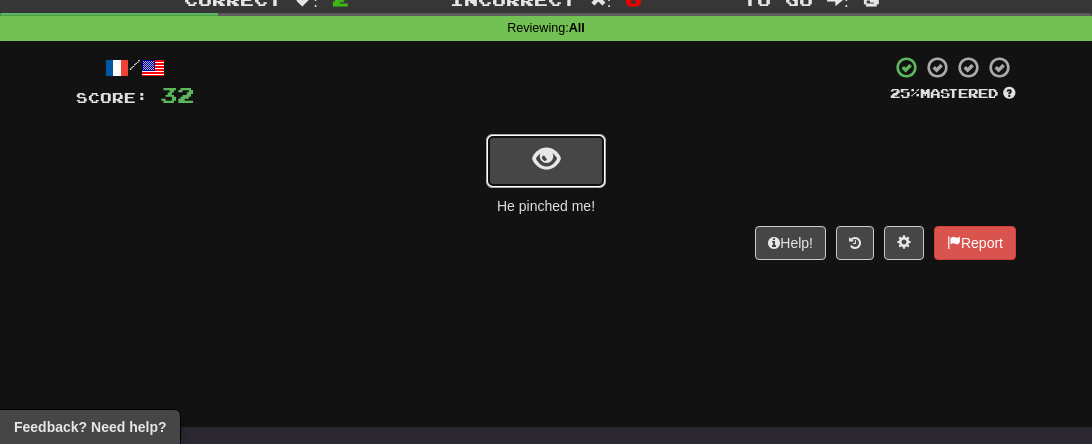 click at bounding box center (546, 161) 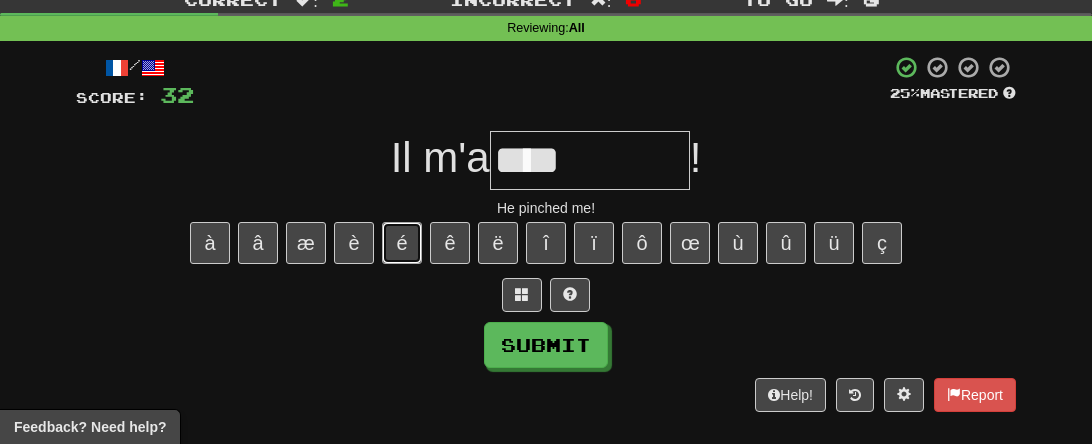 click on "é" at bounding box center (402, 243) 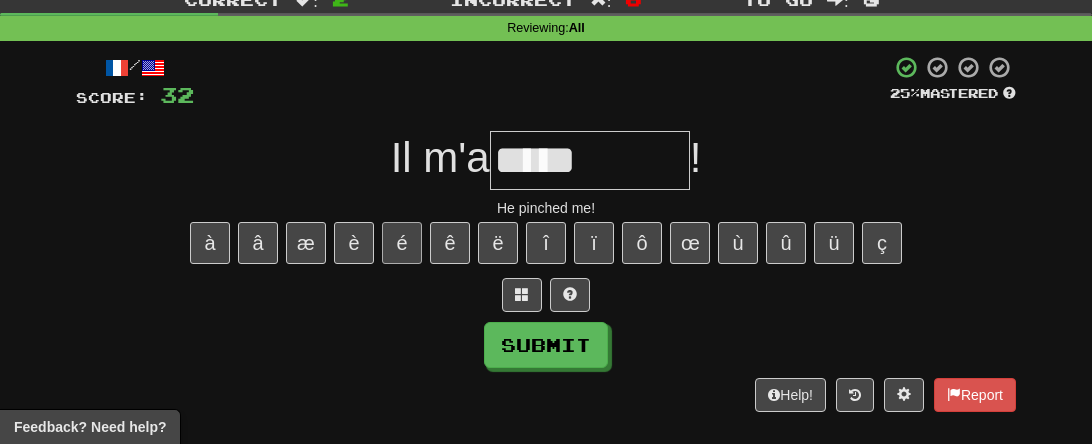type on "******" 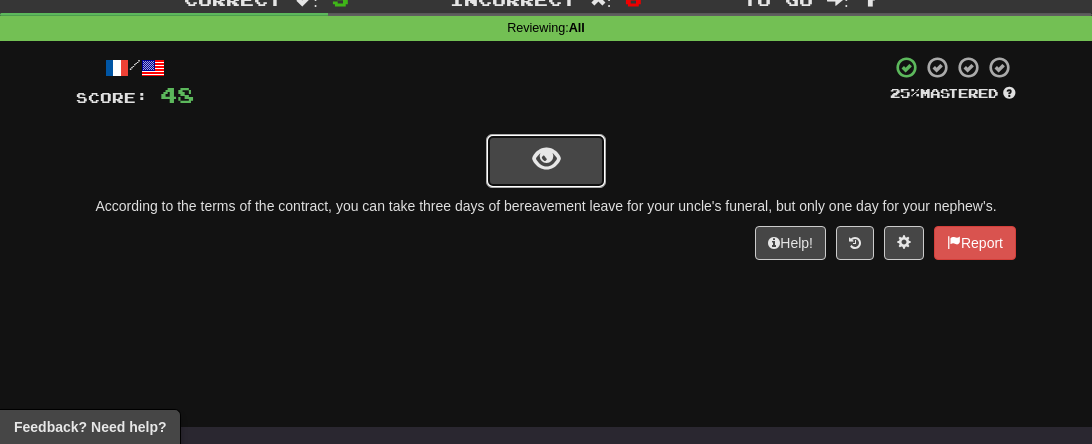 click at bounding box center (546, 159) 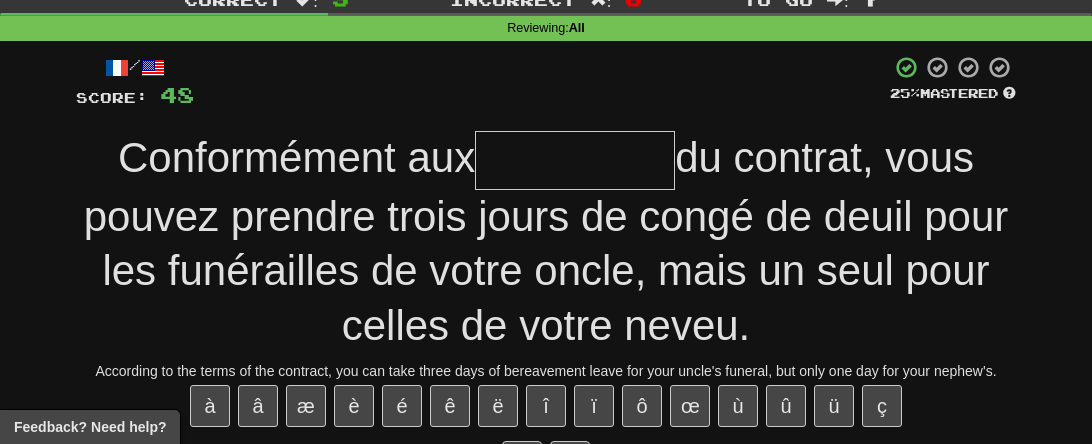 click at bounding box center [575, 160] 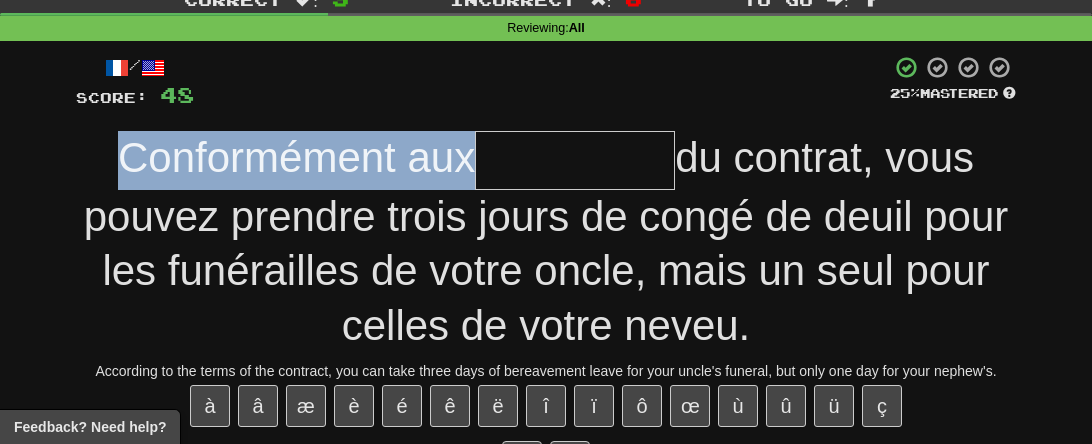 drag, startPoint x: 117, startPoint y: 158, endPoint x: 462, endPoint y: 146, distance: 345.20862 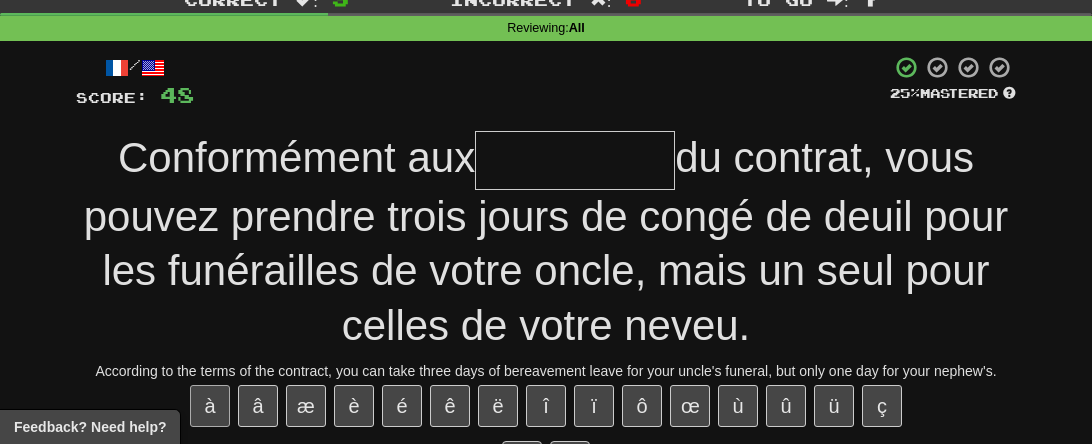 drag, startPoint x: 188, startPoint y: 398, endPoint x: 224, endPoint y: 400, distance: 36.05551 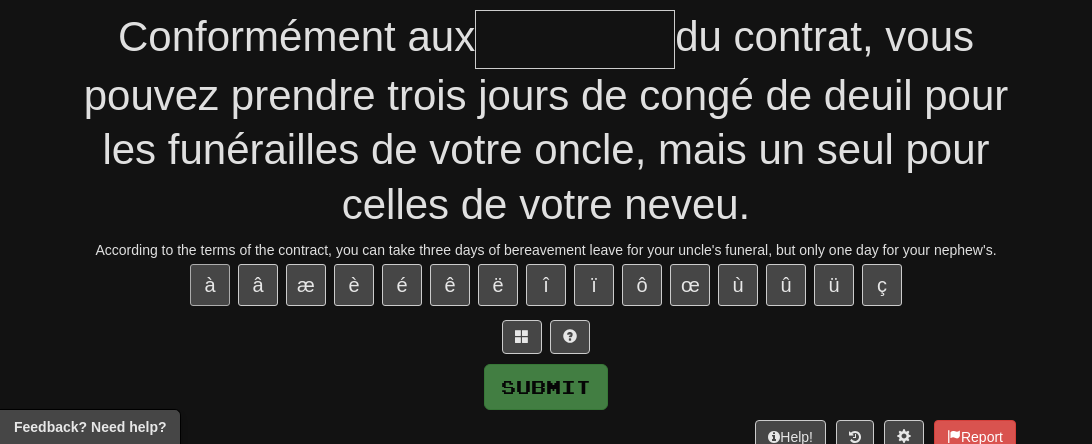 scroll, scrollTop: 207, scrollLeft: 0, axis: vertical 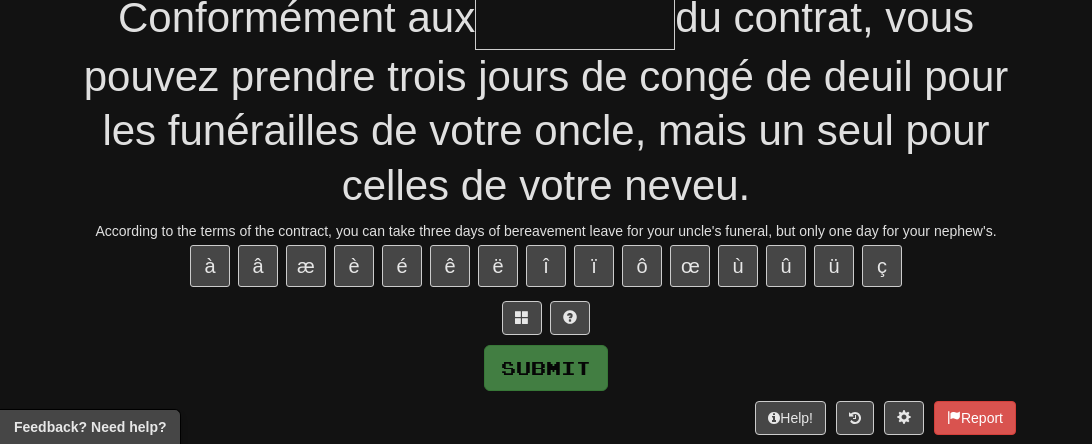 drag, startPoint x: 180, startPoint y: 252, endPoint x: 234, endPoint y: 272, distance: 57.58472 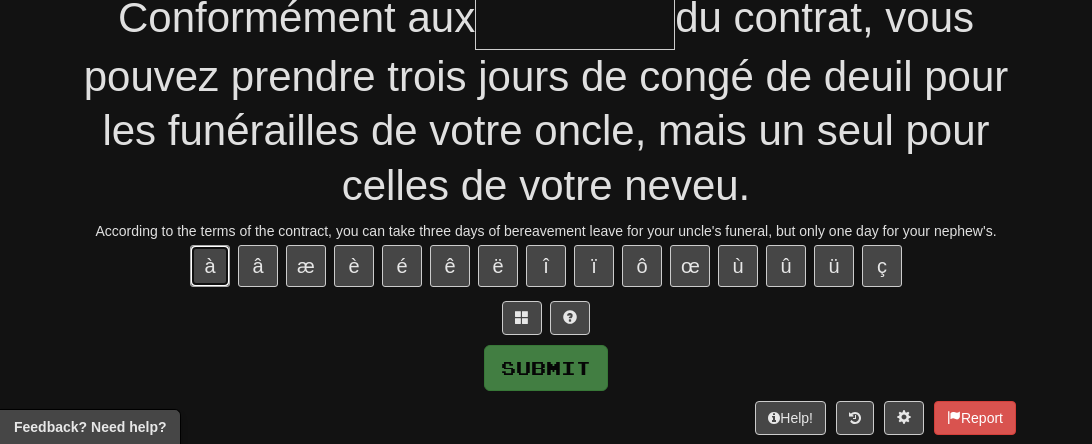 click on "à" at bounding box center [210, 266] 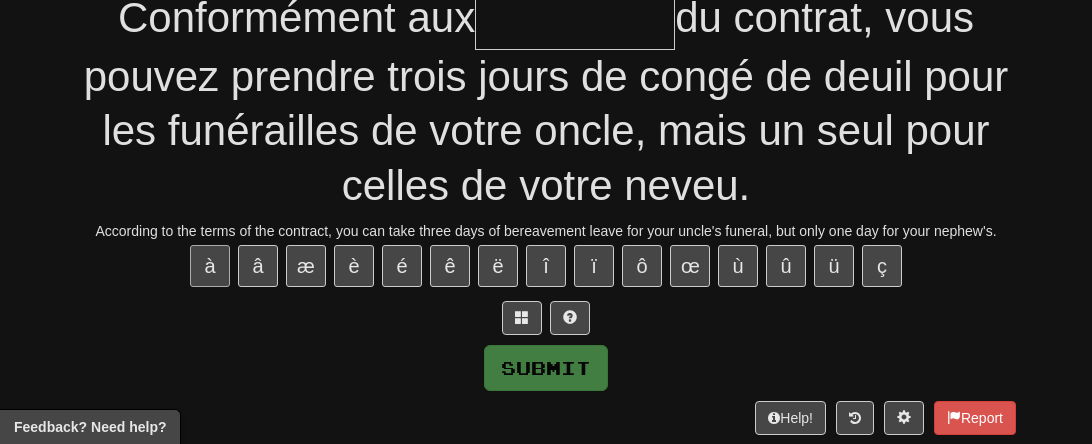 type on "*" 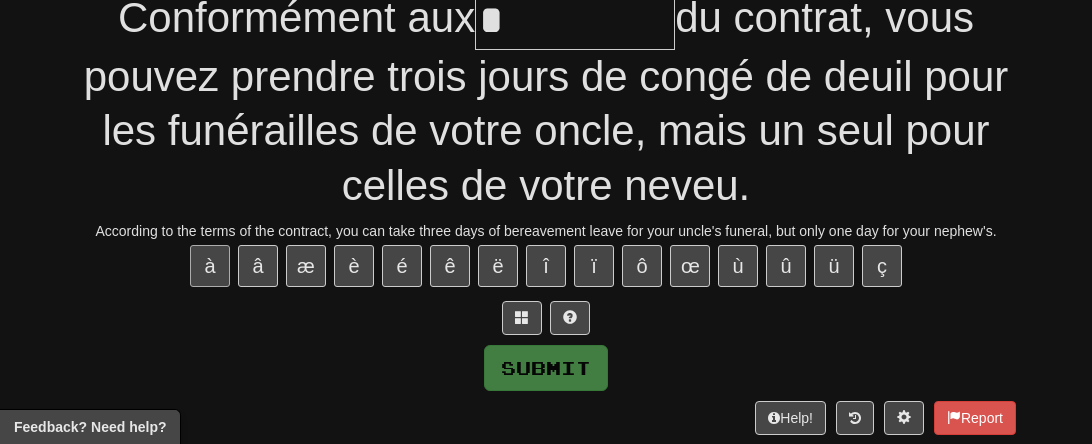 scroll, scrollTop: 198, scrollLeft: 0, axis: vertical 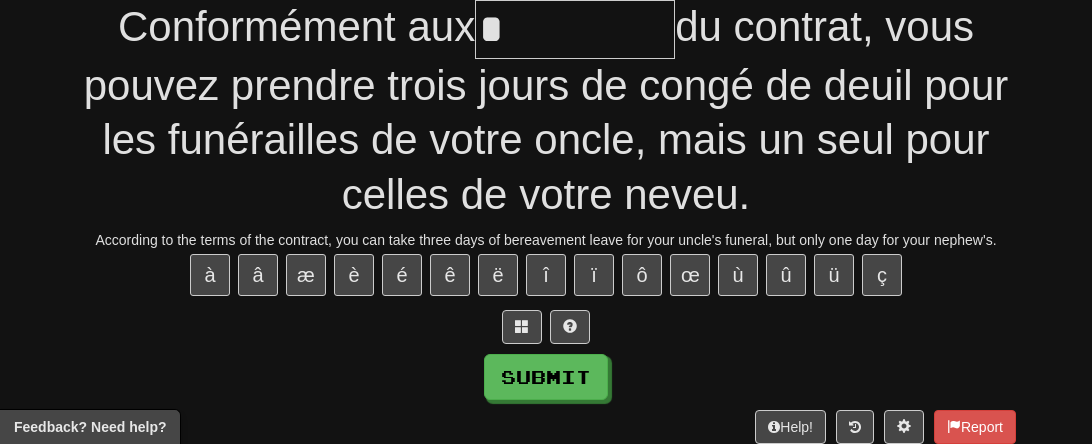 click on "*" at bounding box center (575, 29) 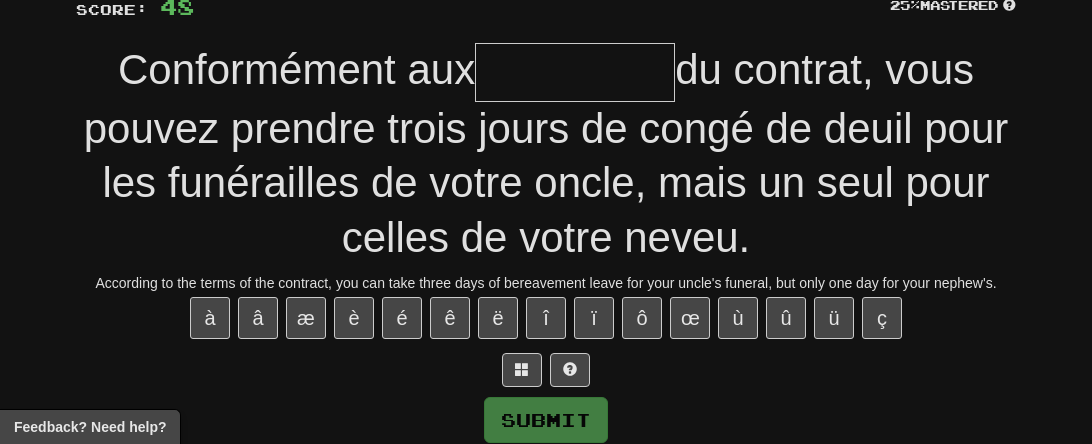 scroll, scrollTop: 149, scrollLeft: 0, axis: vertical 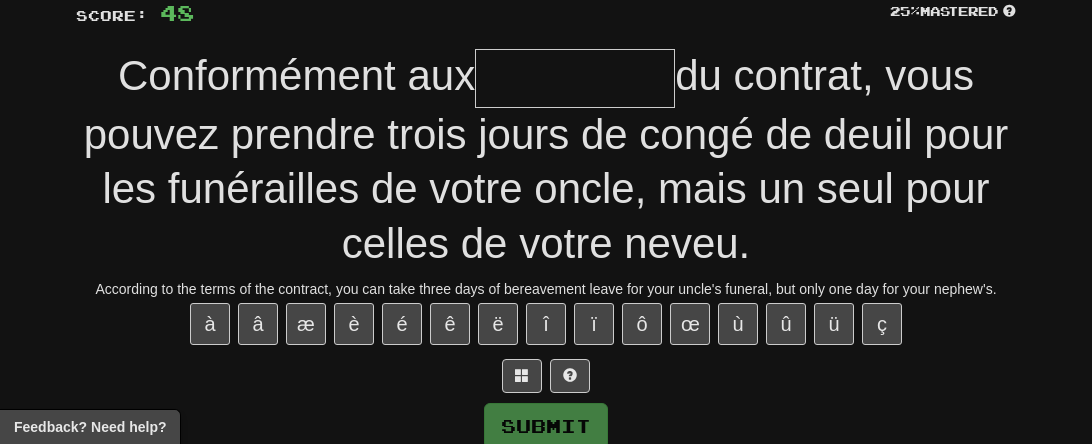 click on "du contrat, vous pouvez prendre trois jours de congé de deuil pour les funérailles de votre oncle, mais un seul pour celles de votre neveu." at bounding box center [546, 159] 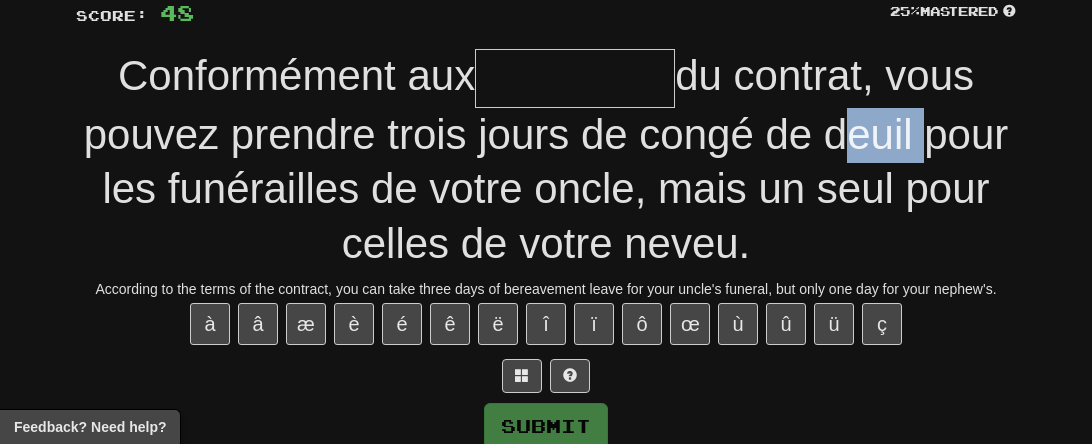 click on "du contrat, vous pouvez prendre trois jours de congé de deuil pour les funérailles de votre oncle, mais un seul pour celles de votre neveu." at bounding box center (546, 159) 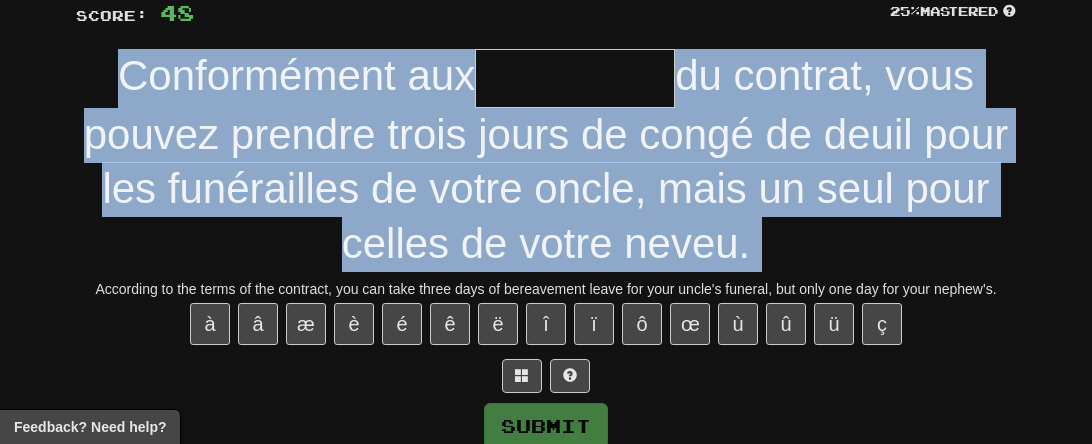 click on "du contrat, vous pouvez prendre trois jours de congé de deuil pour les funérailles de votre oncle, mais un seul pour celles de votre neveu." at bounding box center [546, 159] 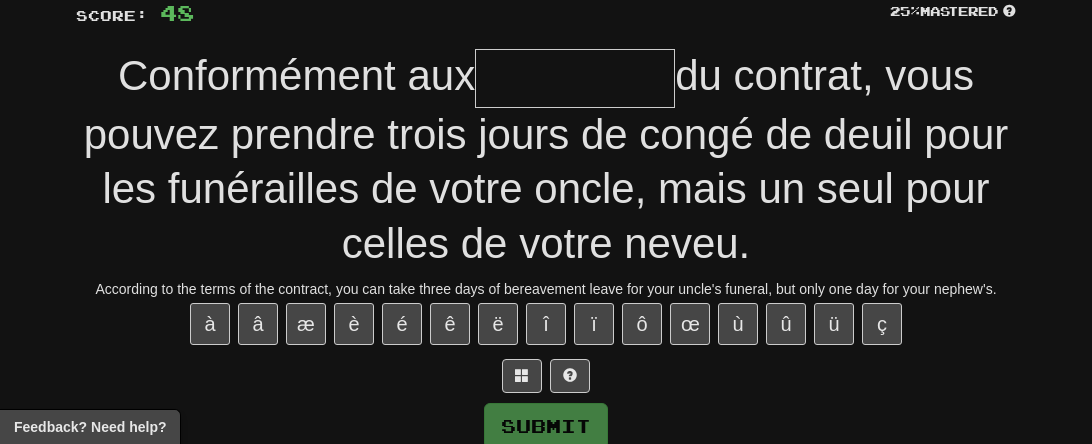 click at bounding box center [575, 78] 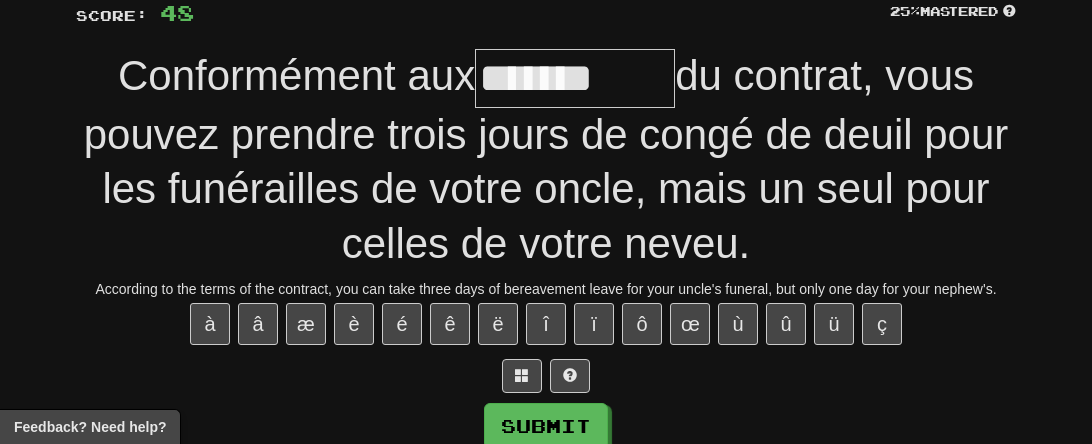 type on "*******" 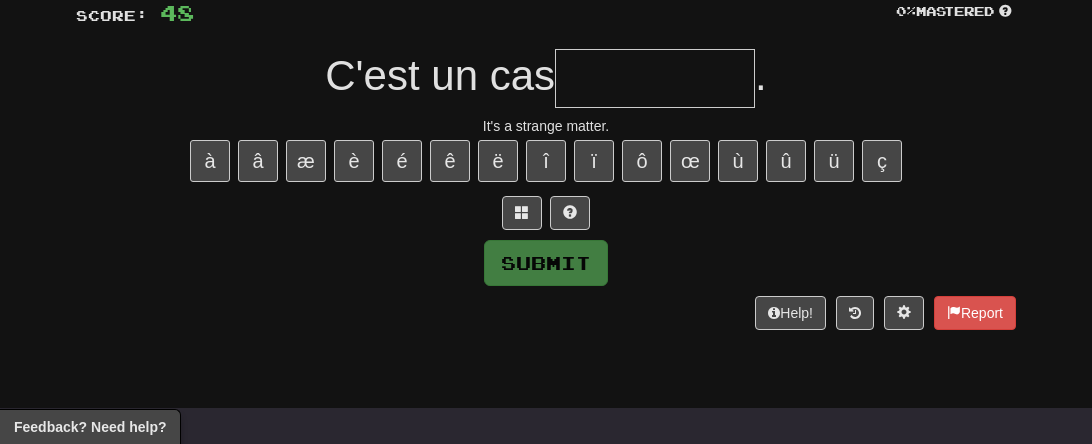 type on "*" 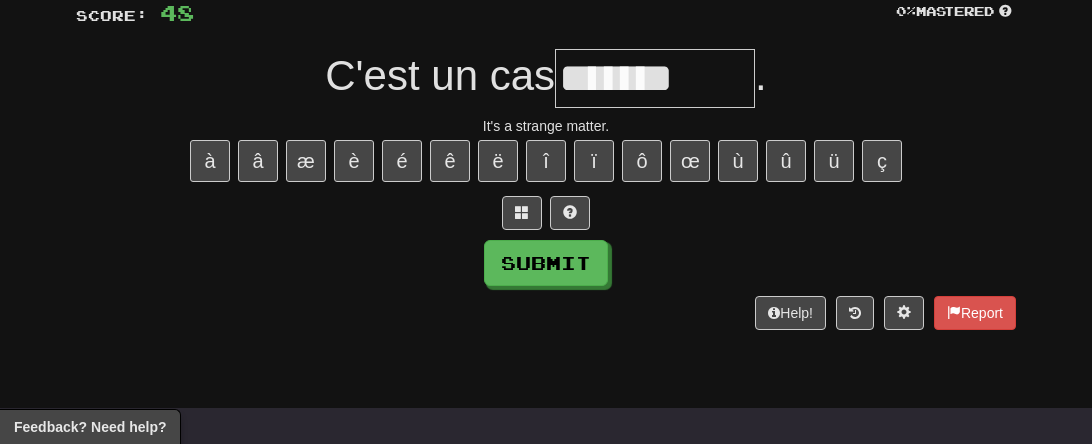 type on "*******" 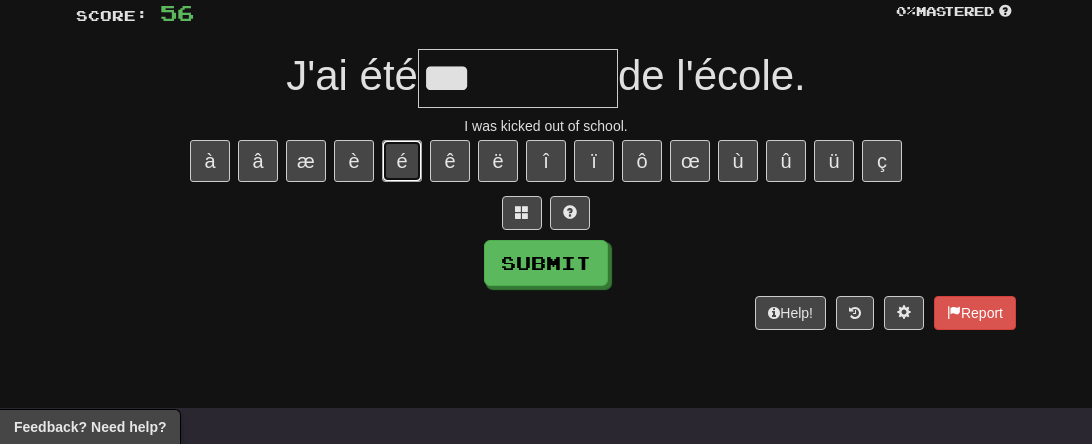 click on "é" at bounding box center (402, 161) 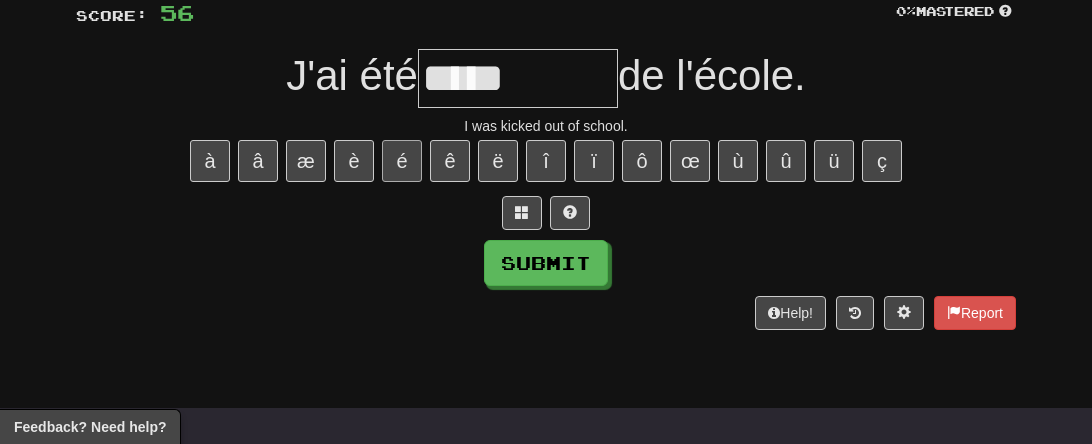 type on "*****" 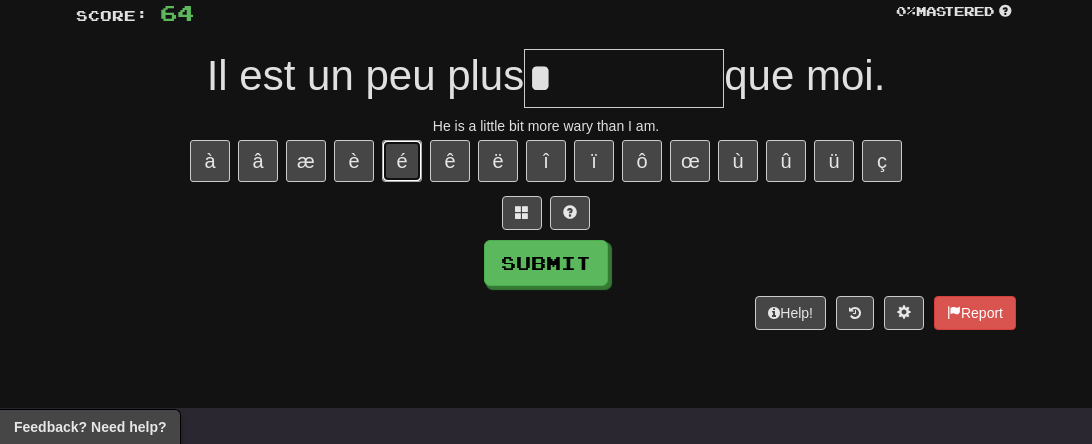 click on "é" at bounding box center (402, 161) 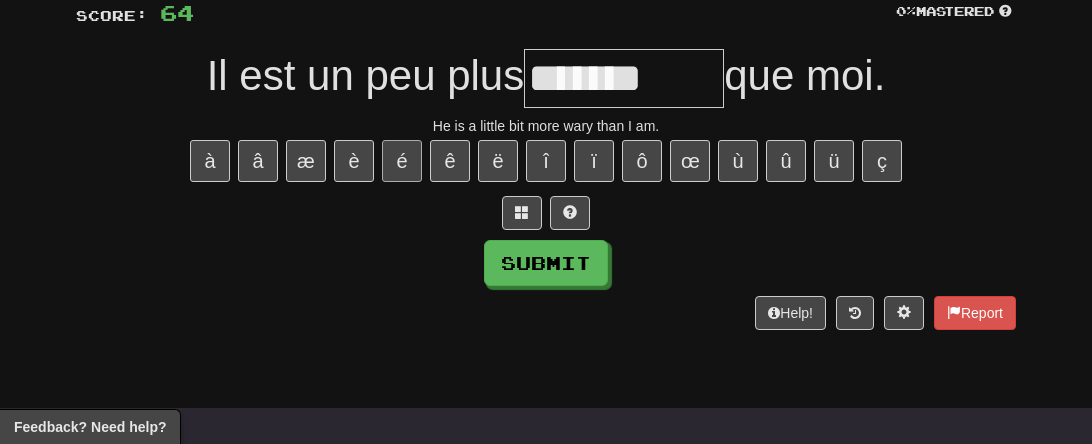 type on "*******" 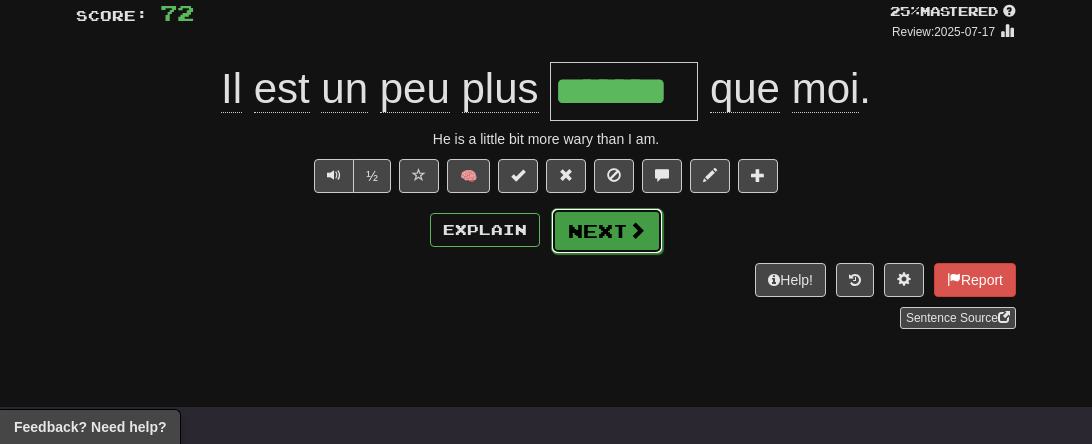 click on "Next" at bounding box center [607, 231] 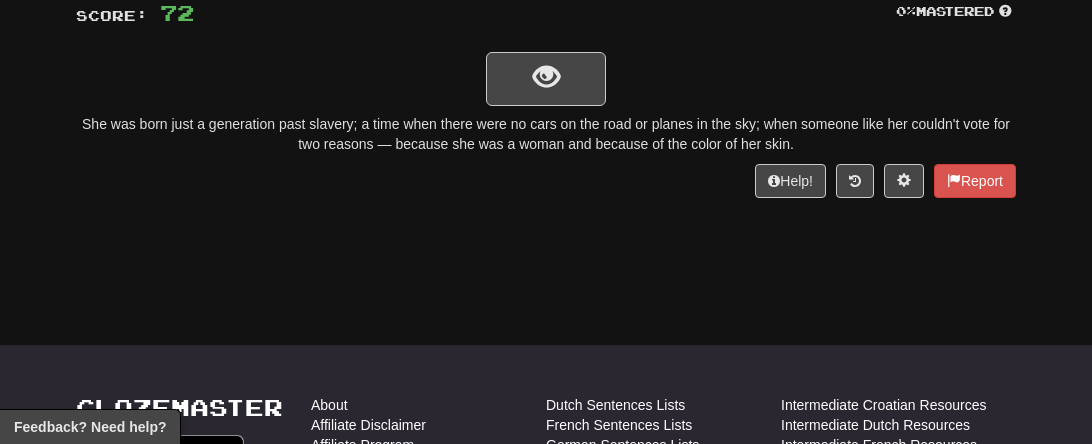 click at bounding box center (546, 77) 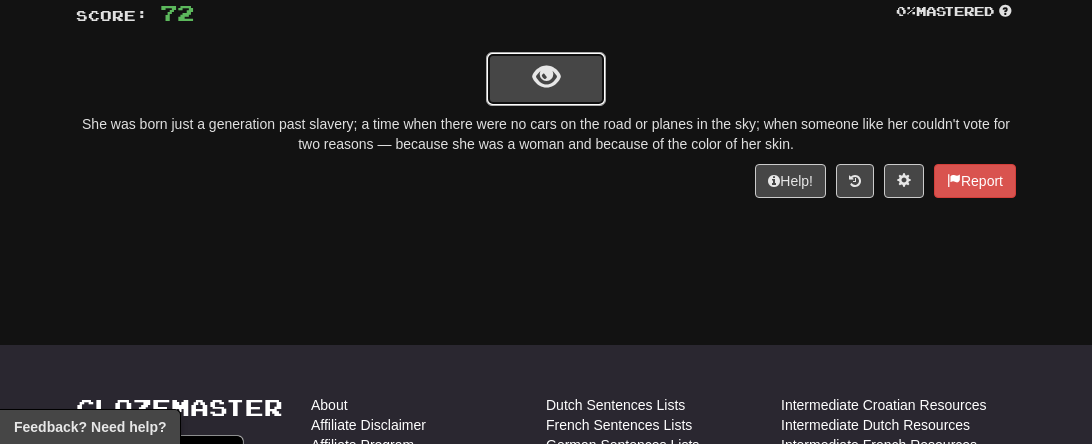 click at bounding box center [546, 79] 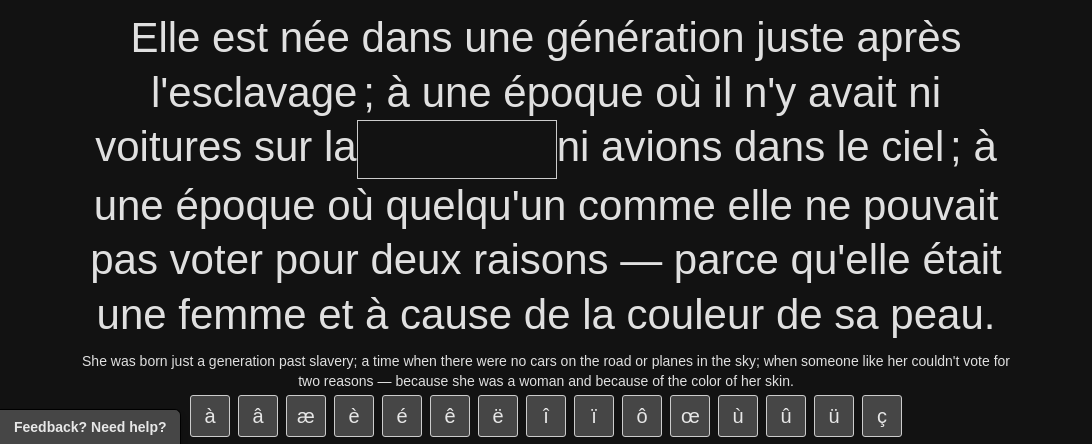 scroll, scrollTop: 190, scrollLeft: 0, axis: vertical 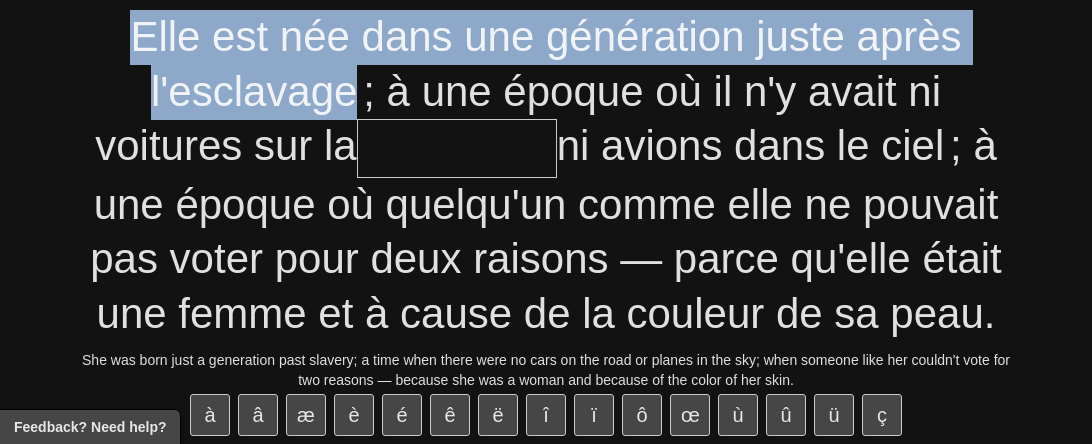 drag, startPoint x: 126, startPoint y: 22, endPoint x: 351, endPoint y: 103, distance: 239.13594 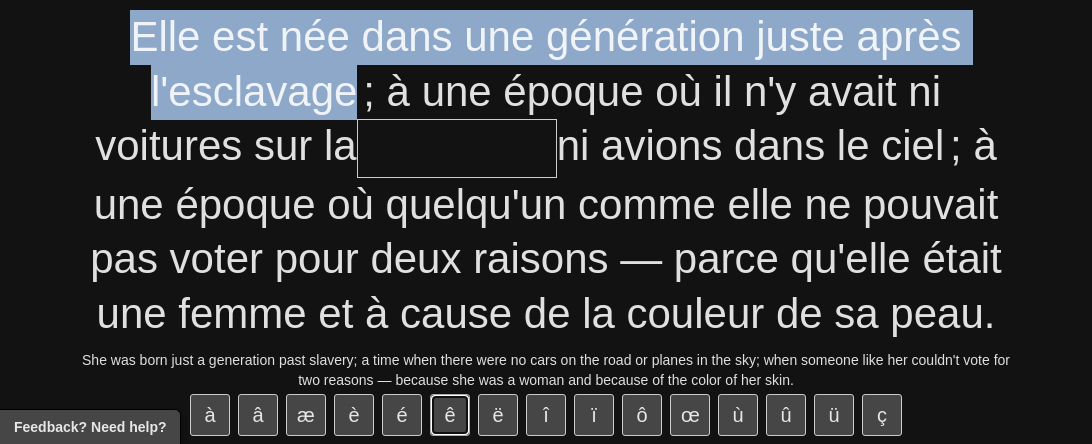 click on "ê" at bounding box center [450, 415] 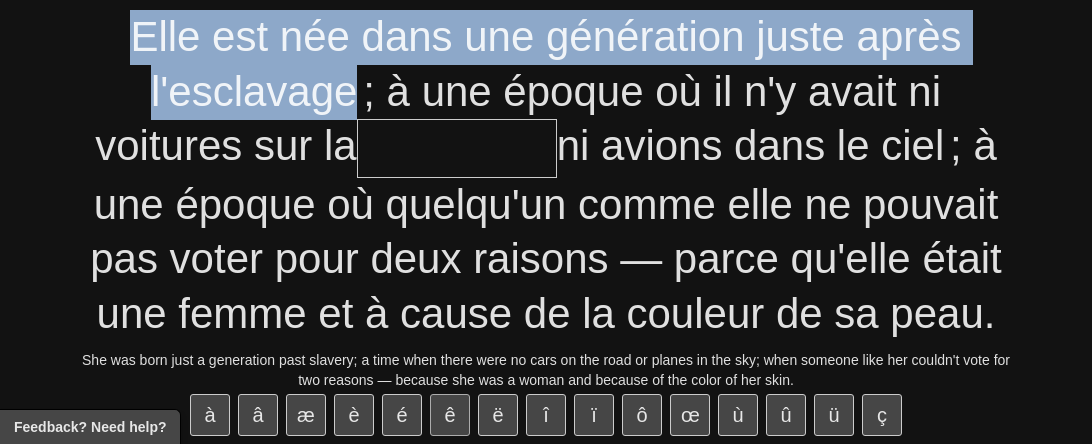 type on "*" 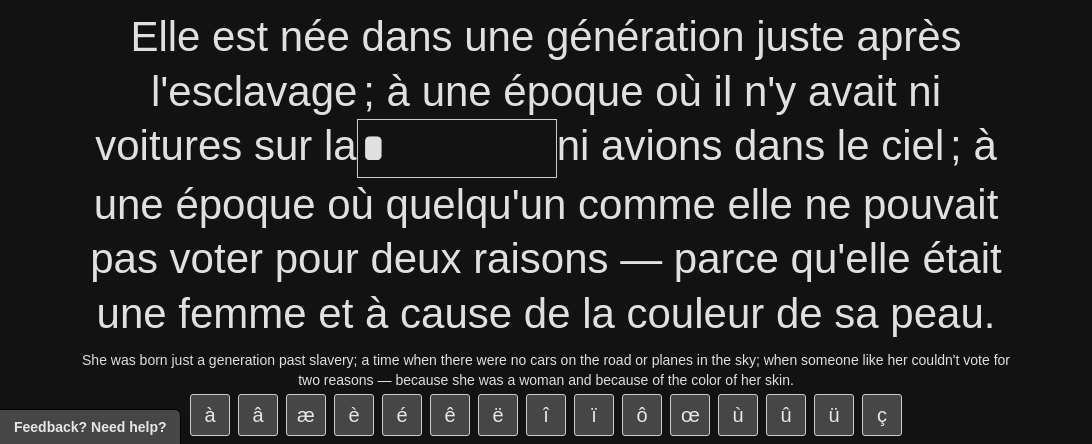 click on "*" at bounding box center (457, 148) 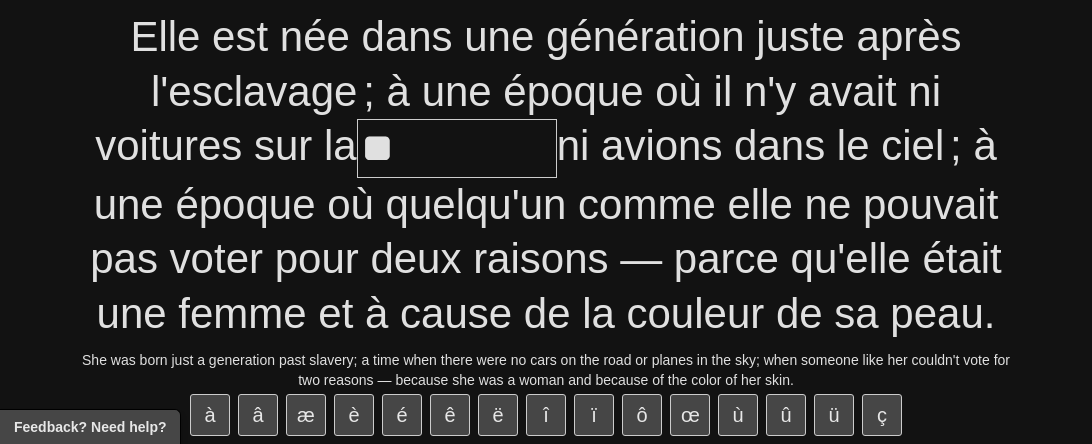 type on "*" 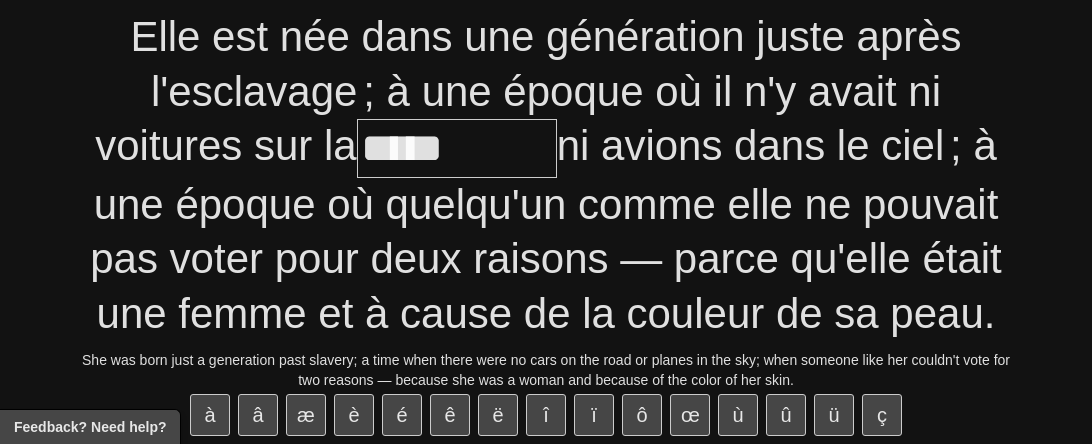 type on "*****" 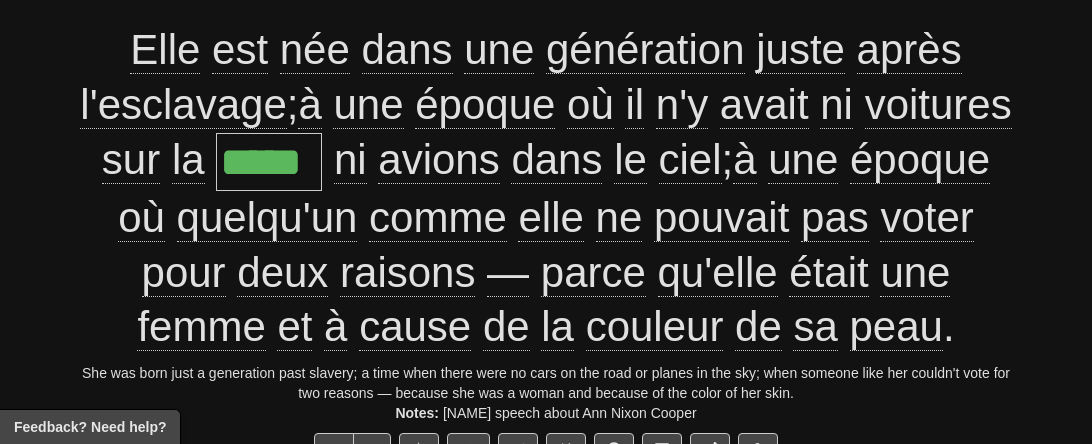 scroll, scrollTop: 202, scrollLeft: 0, axis: vertical 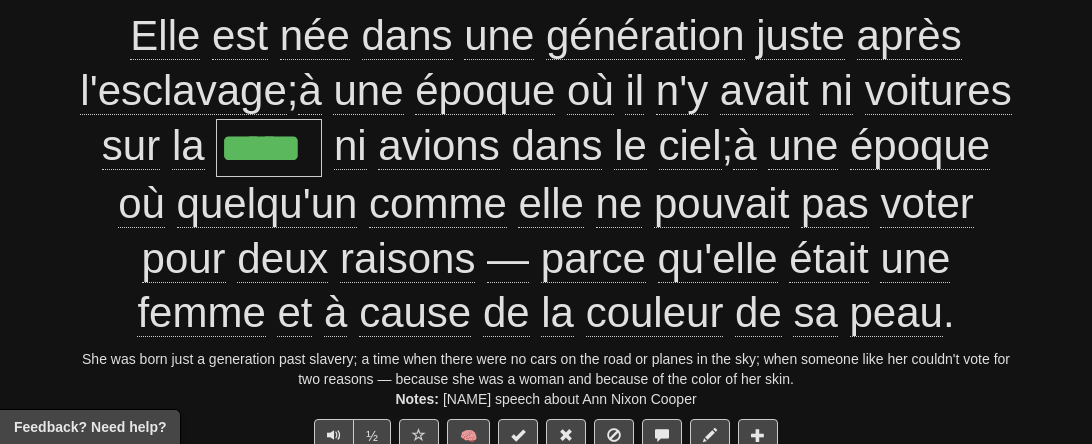 click on "She was born just a generation past slavery; a time when there were no cars on the road or planes in the sky; when someone like her couldn't vote for two reasons — because she was a woman and because of the color of her skin." at bounding box center (546, 369) 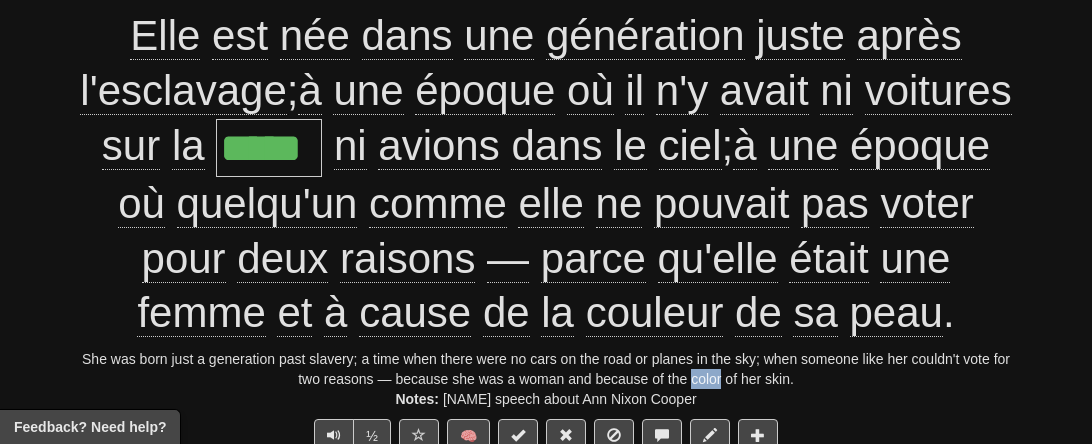 click on "She was born just a generation past slavery; a time when there were no cars on the road or planes in the sky; when someone like her couldn't vote for two reasons — because she was a woman and because of the color of her skin." at bounding box center (546, 369) 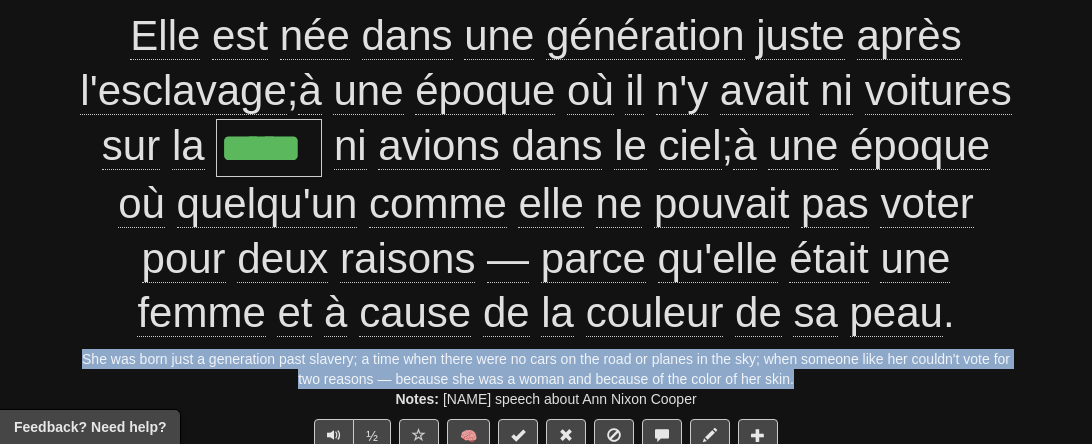 click on "She was born just a generation past slavery; a time when there were no cars on the road or planes in the sky; when someone like her couldn't vote for two reasons — because she was a woman and because of the color of her skin." at bounding box center (546, 369) 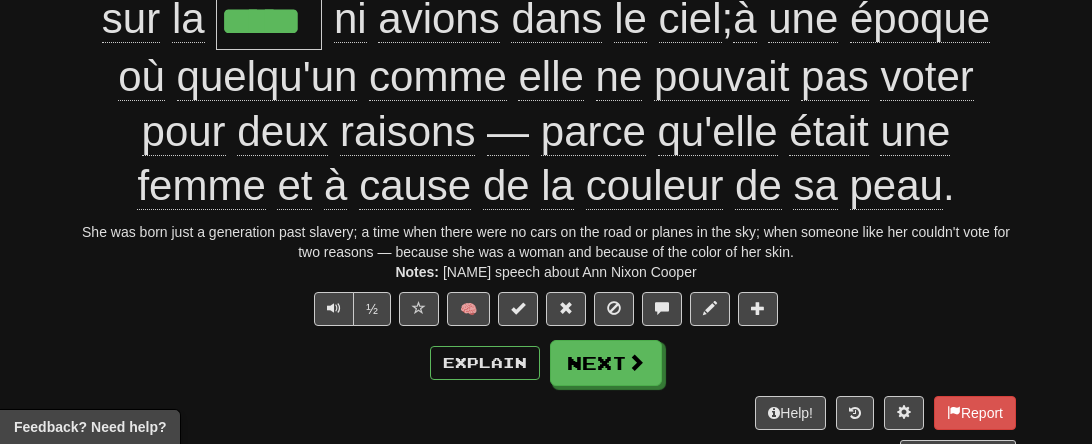 scroll, scrollTop: 334, scrollLeft: 0, axis: vertical 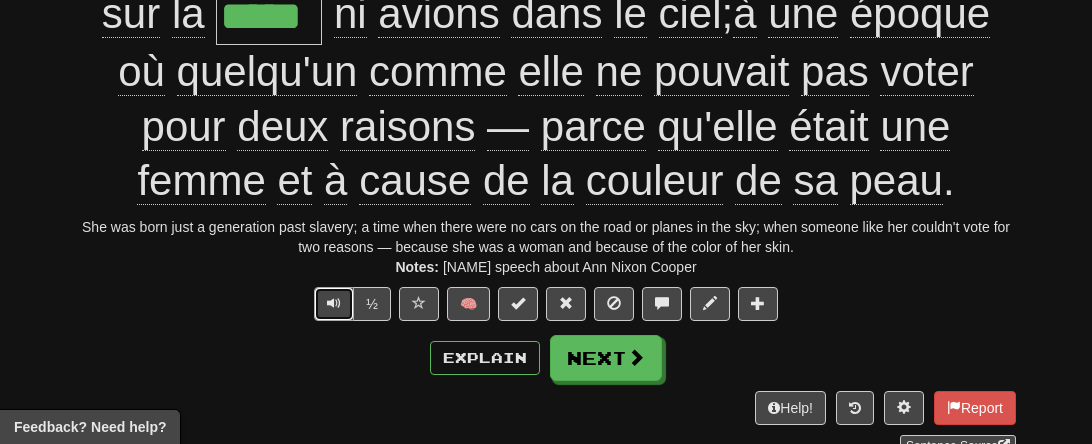 click at bounding box center (334, 304) 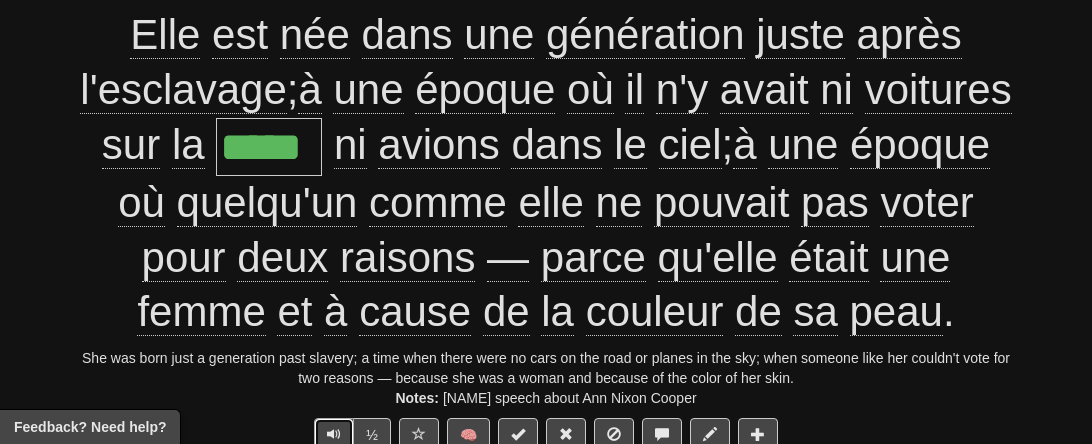 scroll, scrollTop: 199, scrollLeft: 0, axis: vertical 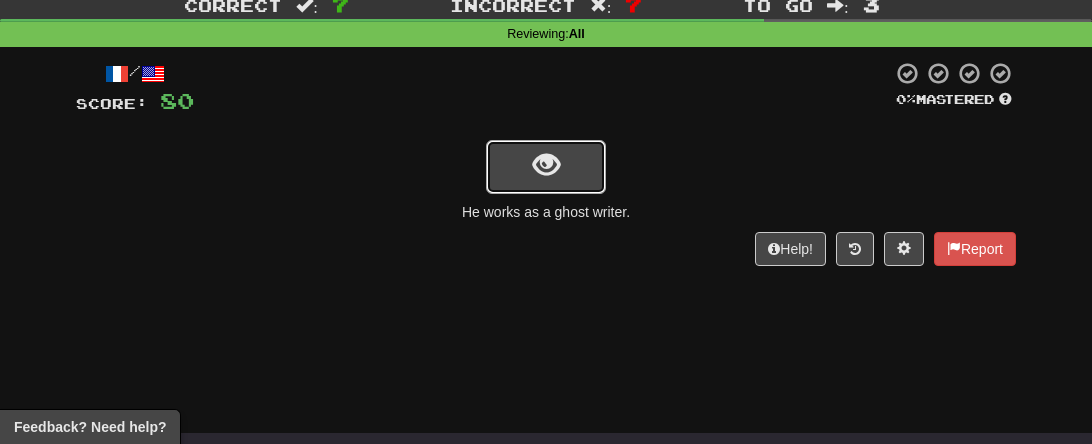 click at bounding box center [546, 167] 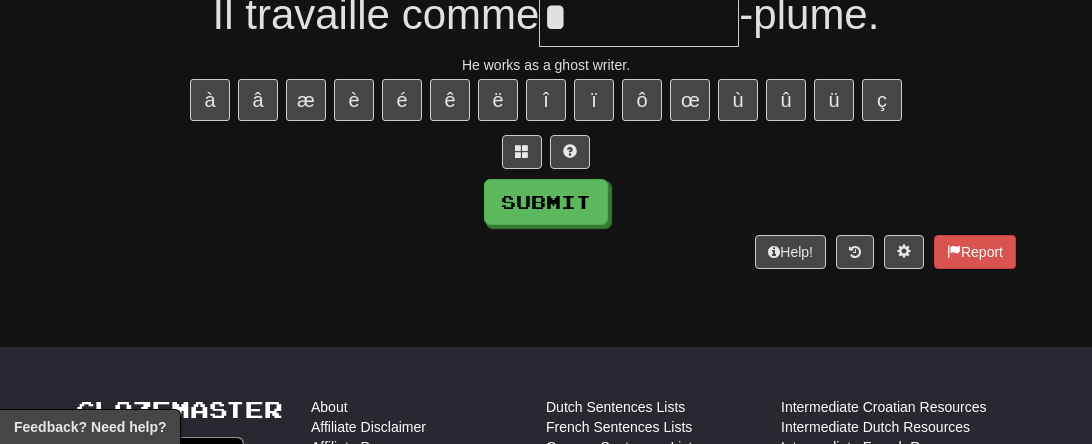 scroll, scrollTop: 203, scrollLeft: 0, axis: vertical 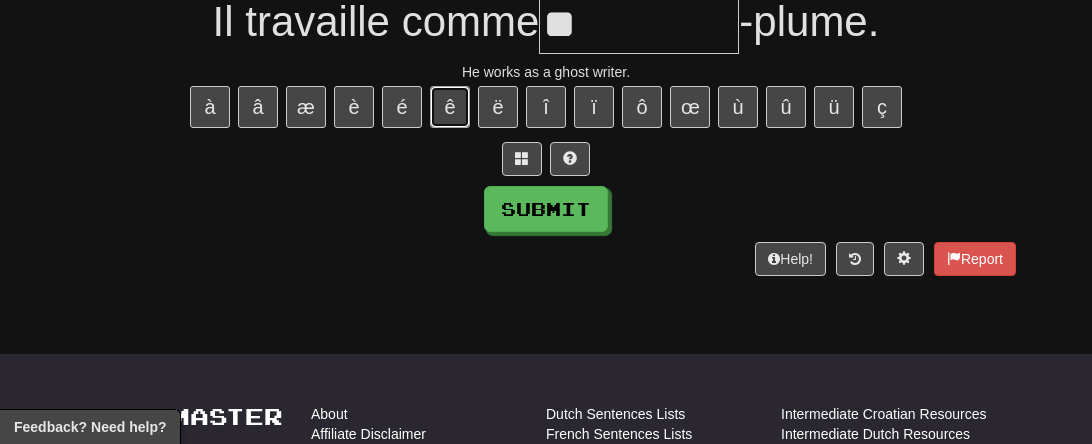 click on "ê" at bounding box center (450, 107) 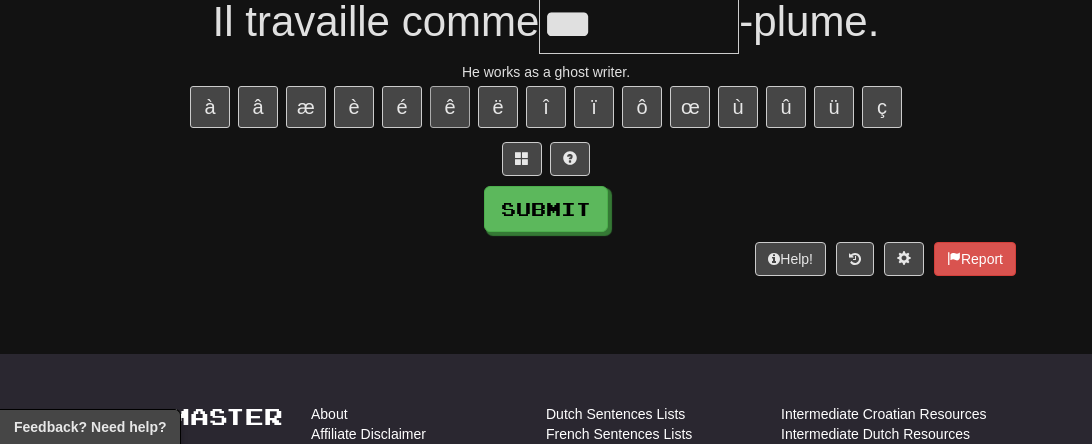 scroll, scrollTop: 198, scrollLeft: 0, axis: vertical 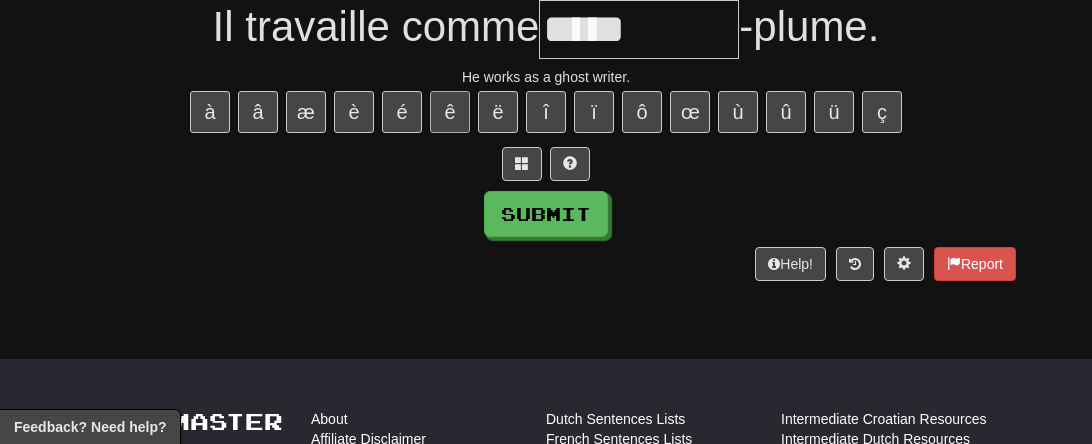 type on "*****" 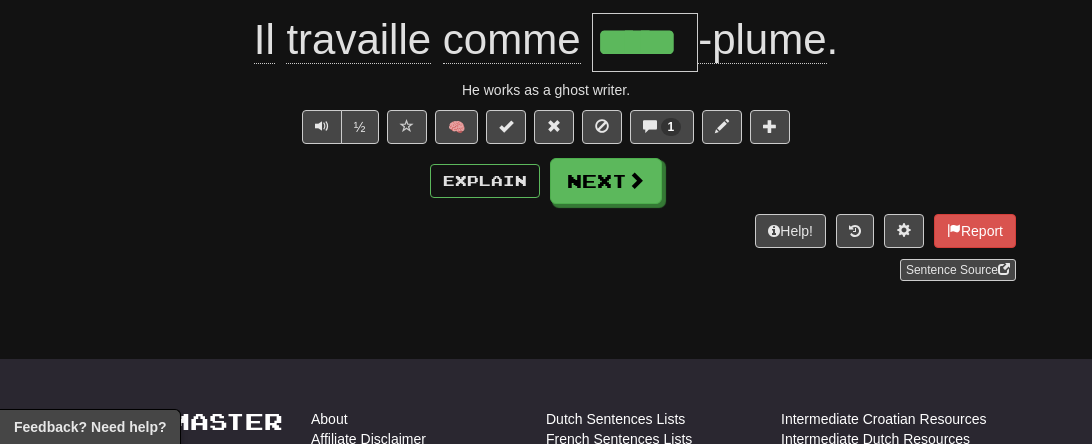 drag, startPoint x: 853, startPoint y: 36, endPoint x: 833, endPoint y: 36, distance: 20 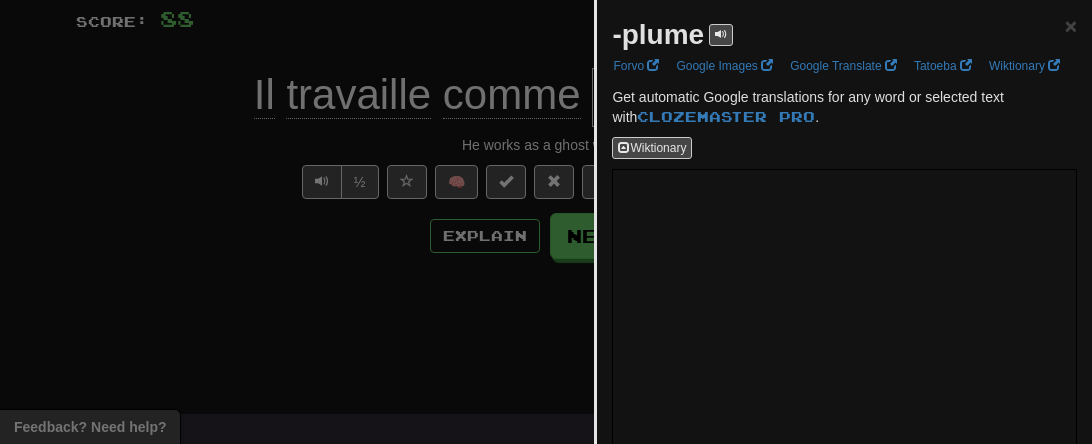 scroll, scrollTop: 141, scrollLeft: 0, axis: vertical 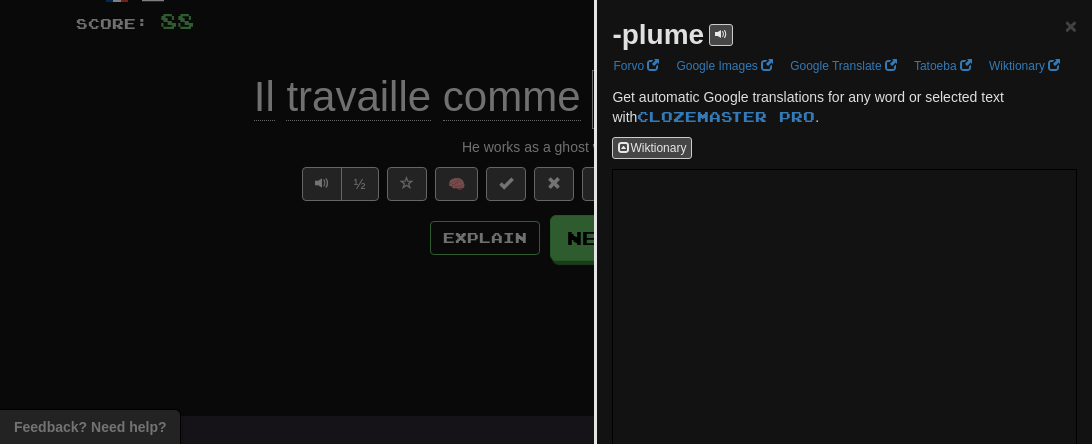 click at bounding box center (546, 222) 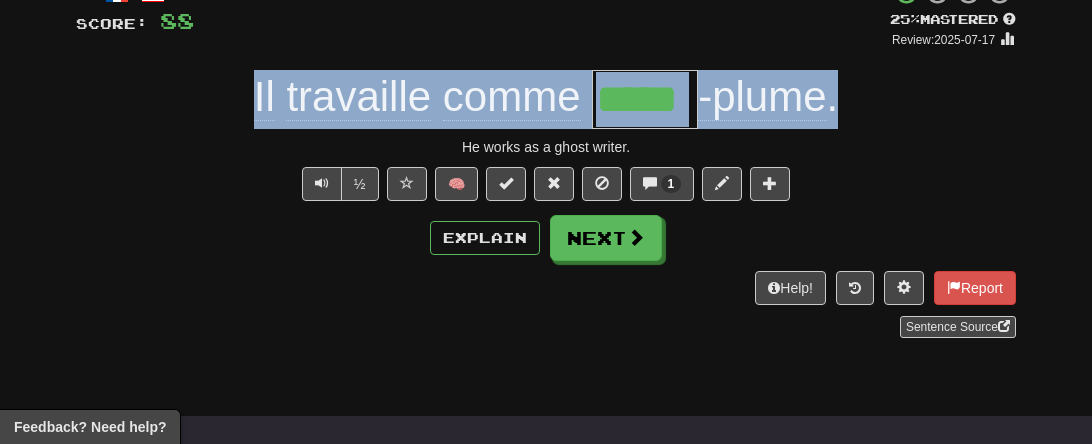 drag, startPoint x: 588, startPoint y: 86, endPoint x: 891, endPoint y: 97, distance: 303.19962 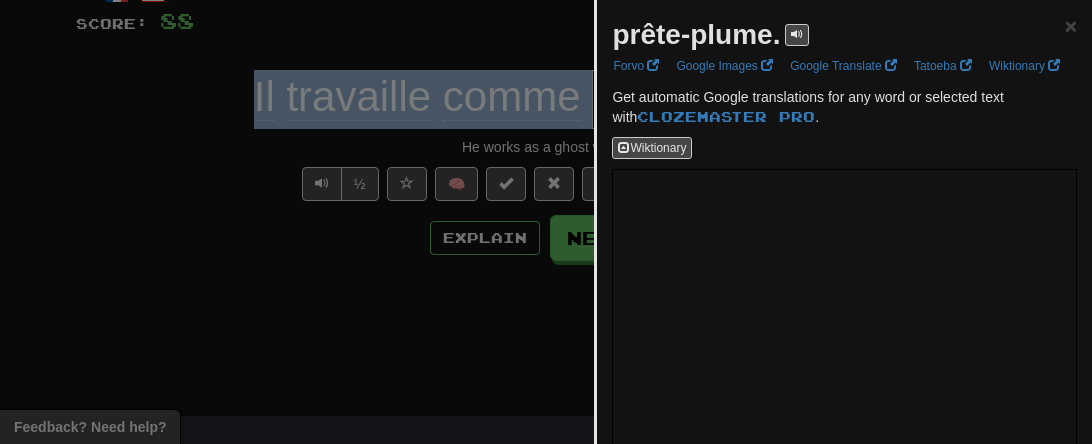 click at bounding box center [546, 222] 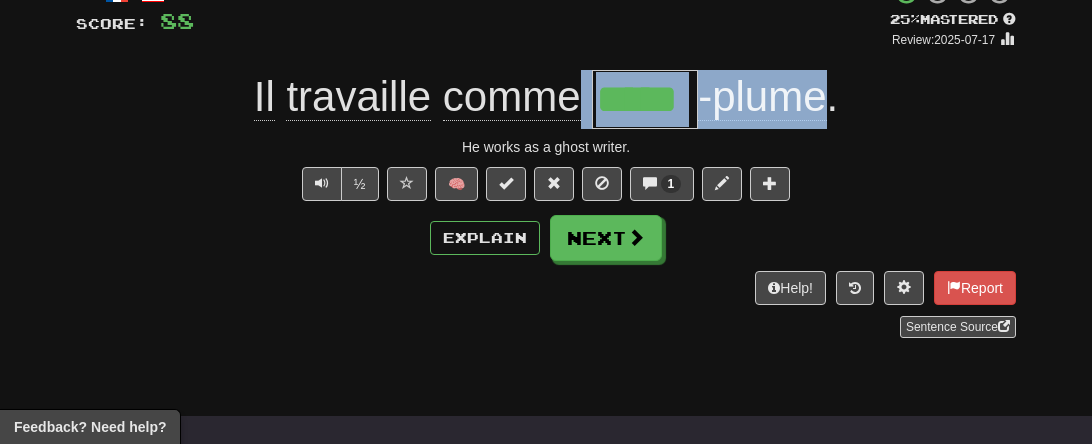 drag, startPoint x: 585, startPoint y: 99, endPoint x: 819, endPoint y: 99, distance: 234 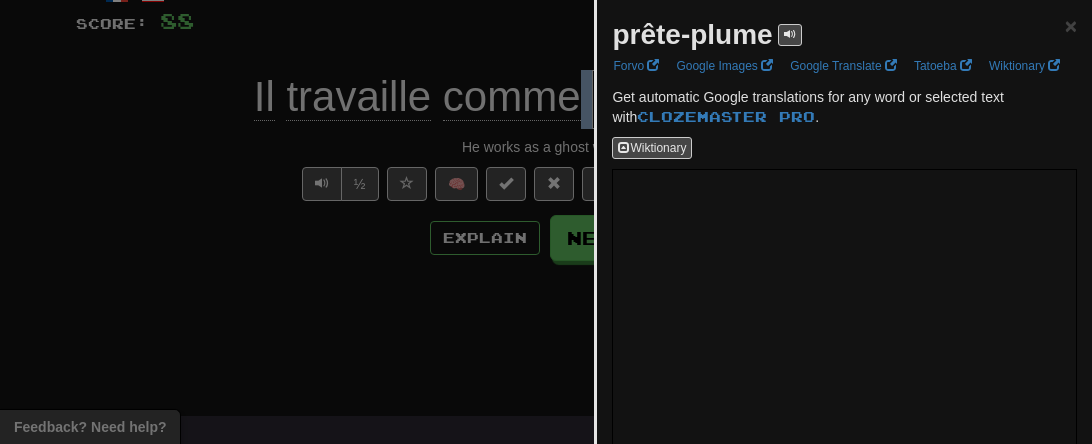 click at bounding box center (546, 222) 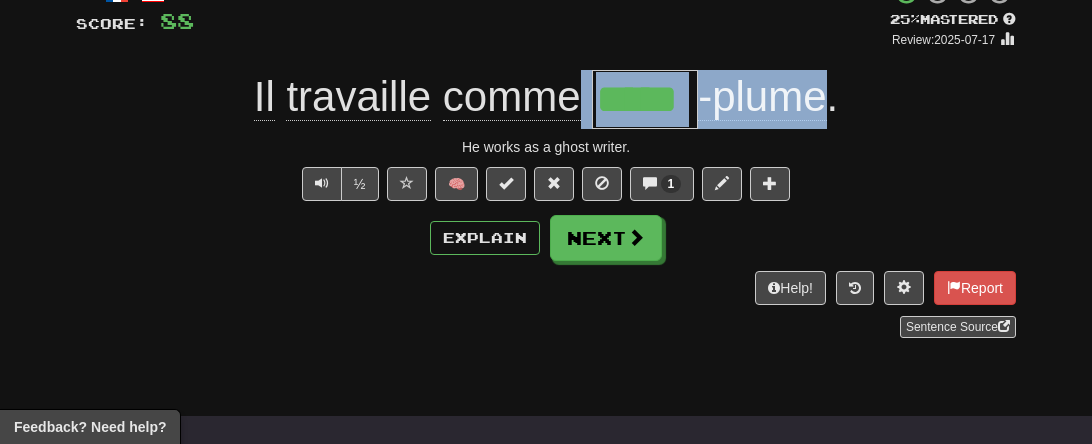 drag, startPoint x: 584, startPoint y: 94, endPoint x: 819, endPoint y: 108, distance: 235.41666 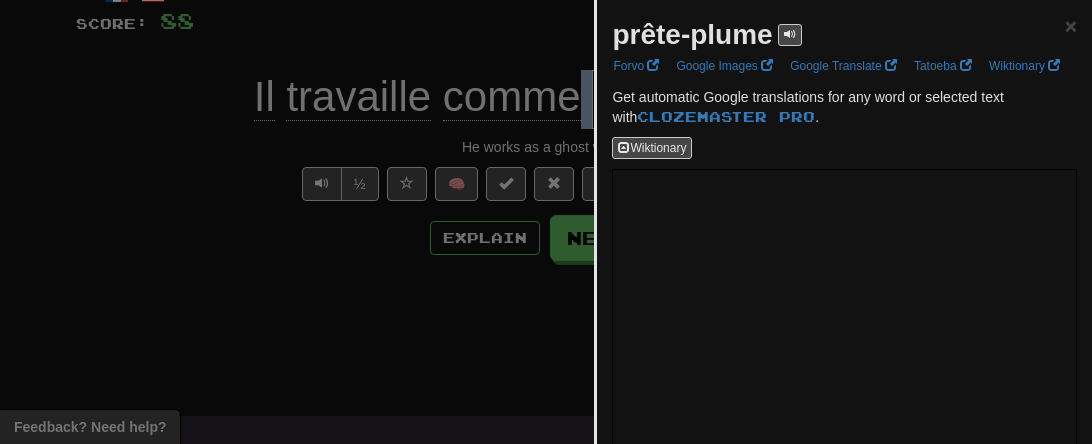 click at bounding box center [546, 222] 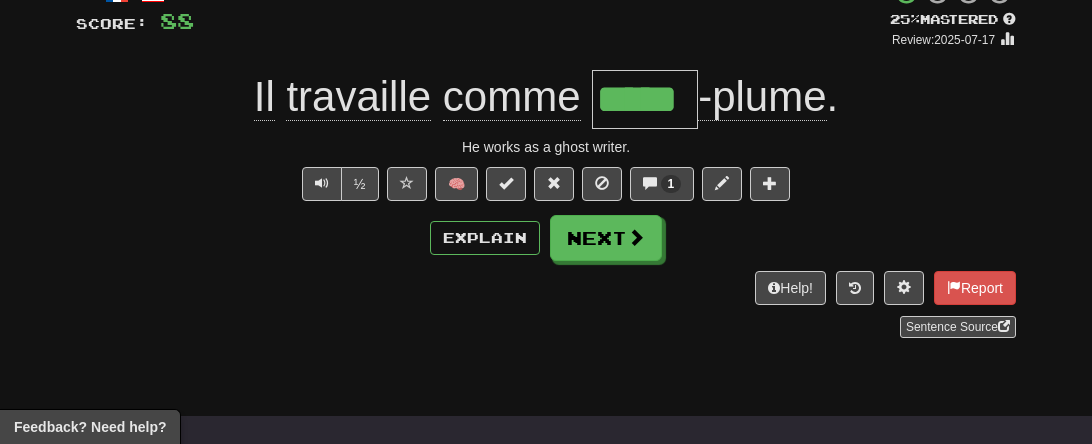 drag, startPoint x: 596, startPoint y: 114, endPoint x: 828, endPoint y: 102, distance: 232.31013 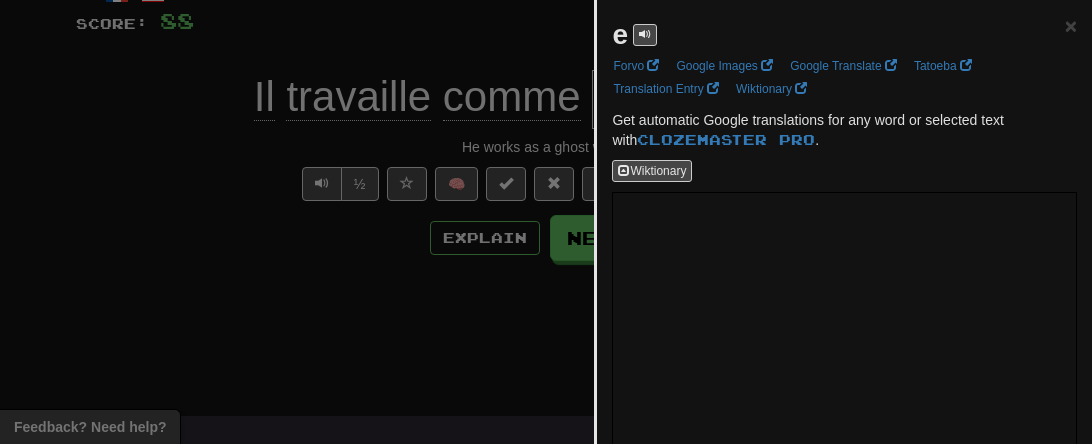 click at bounding box center [546, 222] 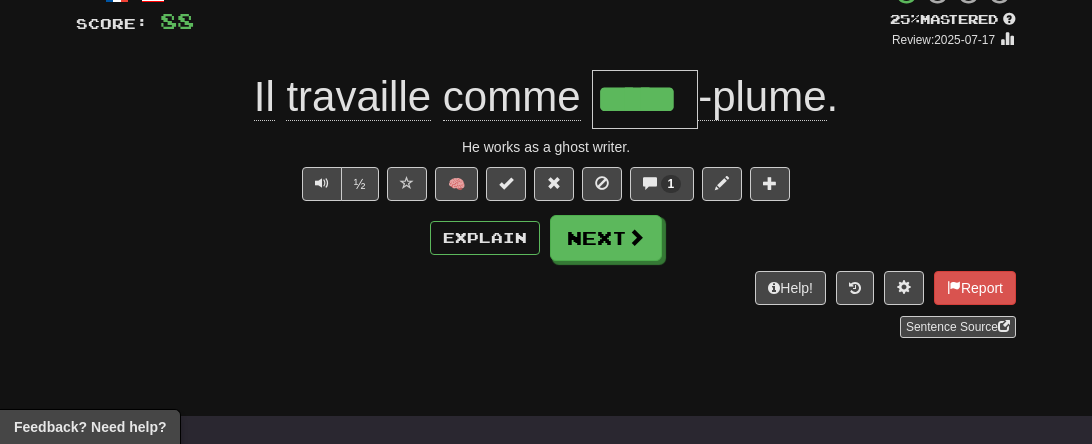 click on "-plume ." at bounding box center (768, 97) 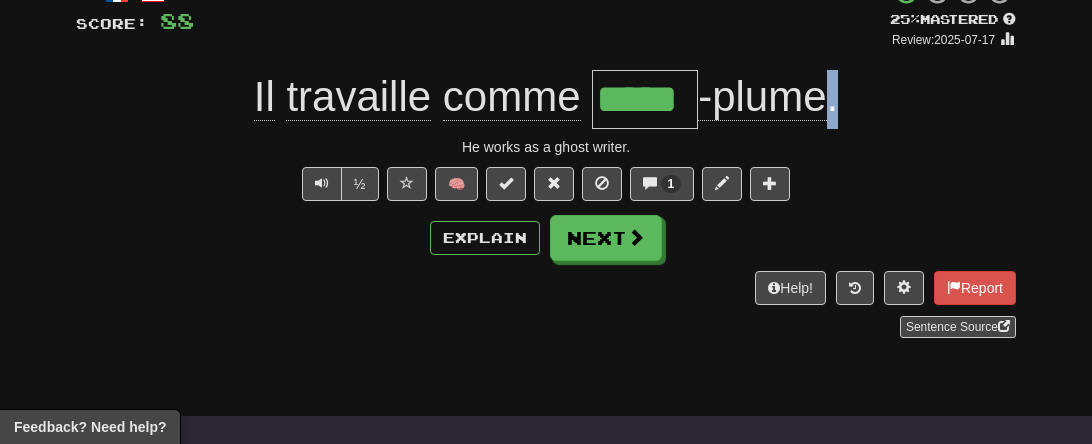 click on "-plume ." at bounding box center (768, 97) 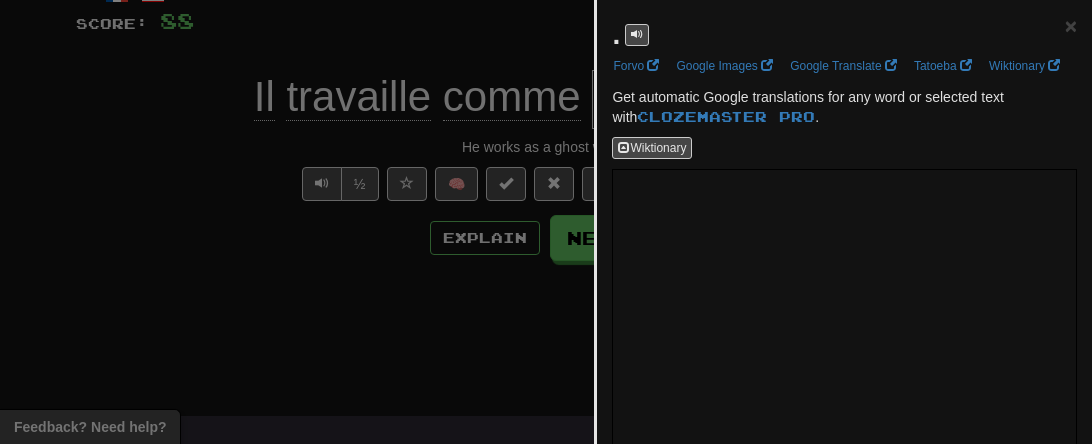 click at bounding box center (546, 222) 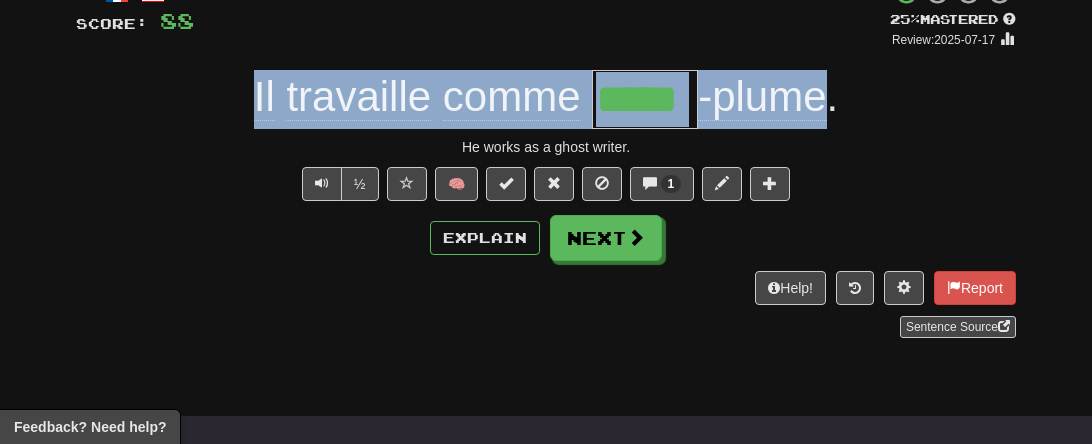 drag, startPoint x: 829, startPoint y: 100, endPoint x: 589, endPoint y: 120, distance: 240.8319 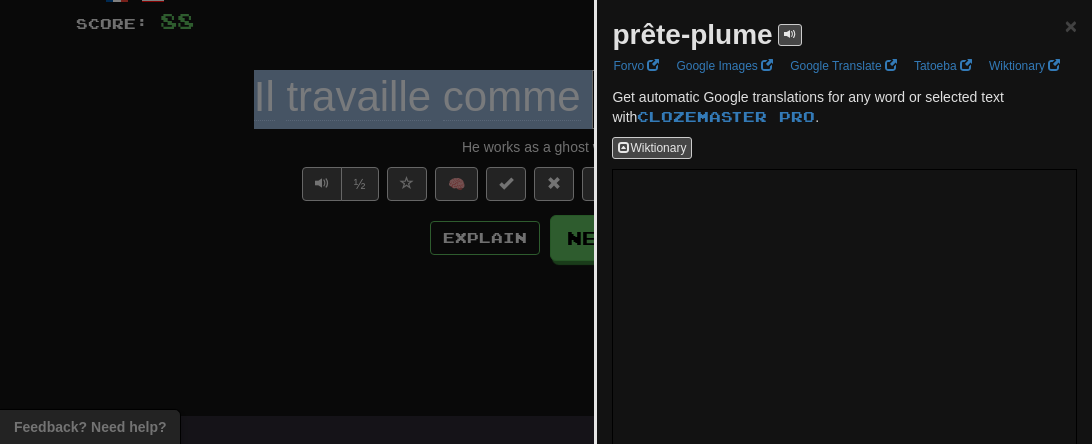 copy on "Il   travaille   comme   -plume" 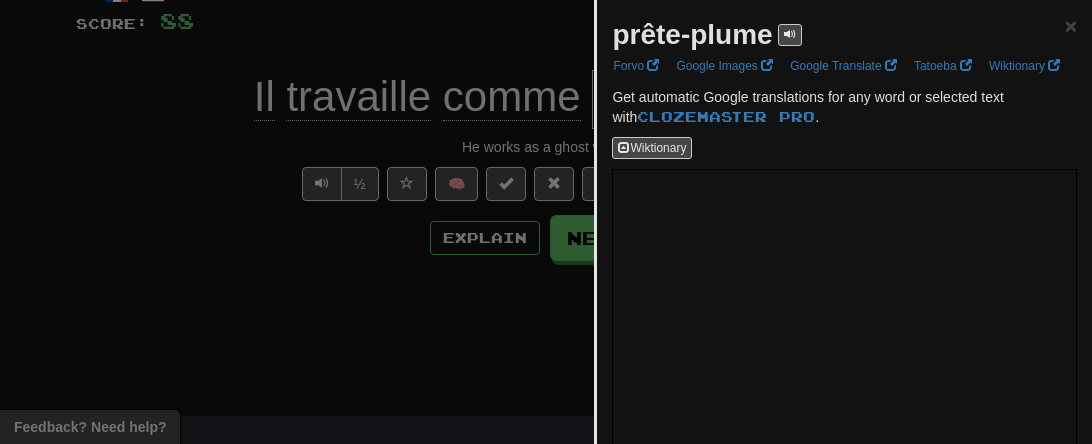 click on "prête-plume × Forvo   Google Images   Google Translate   Tatoeba   Wiktionary   Get automatic Google translations for any word or selected text with  Clozemaster Pro .  Wiktionary   Add to Collection   Sentences  Use Popover" at bounding box center [844, 295] 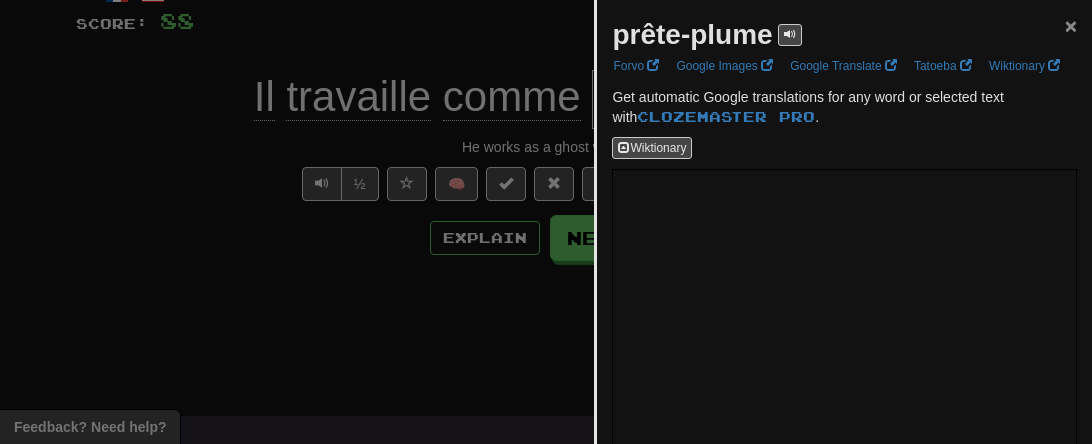click on "×" at bounding box center [1071, 25] 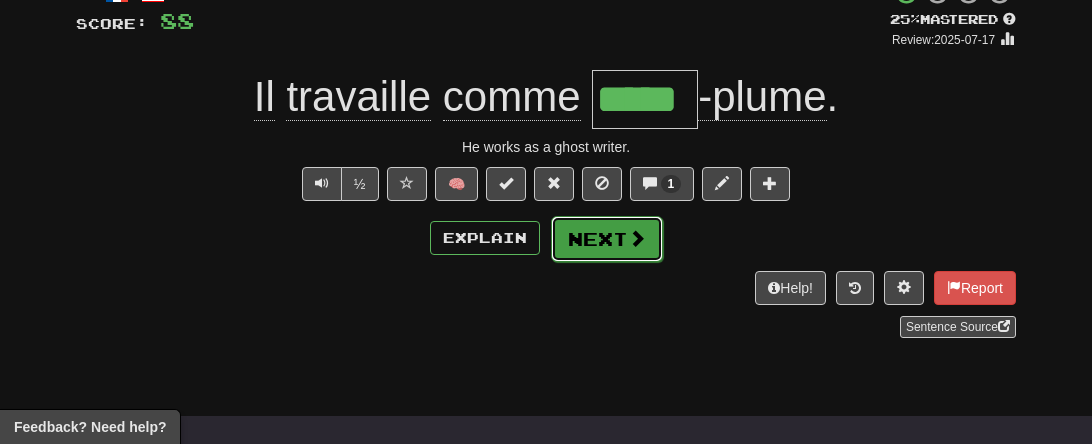 click on "Next" at bounding box center (607, 239) 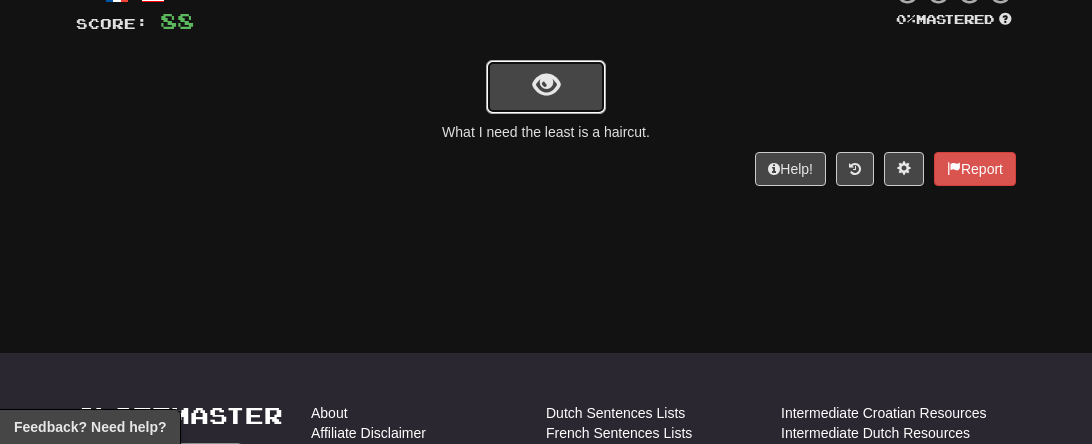 click at bounding box center (546, 85) 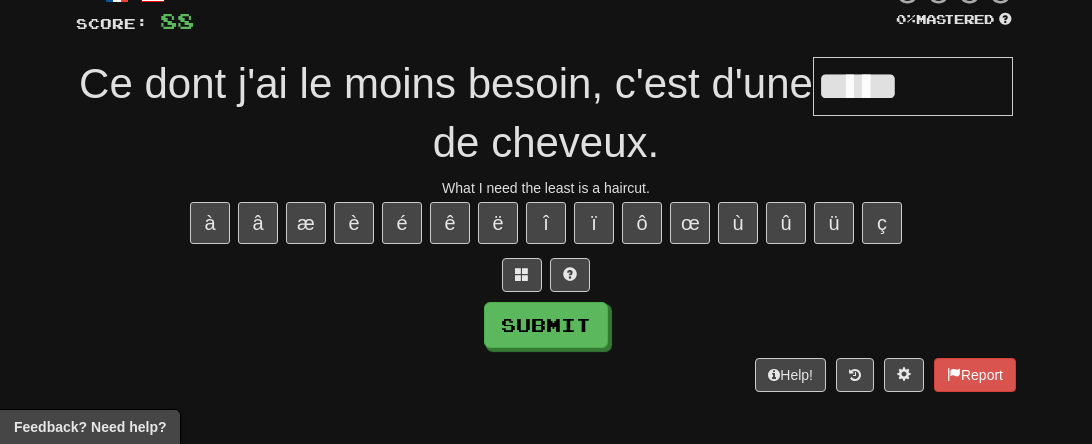 type on "*****" 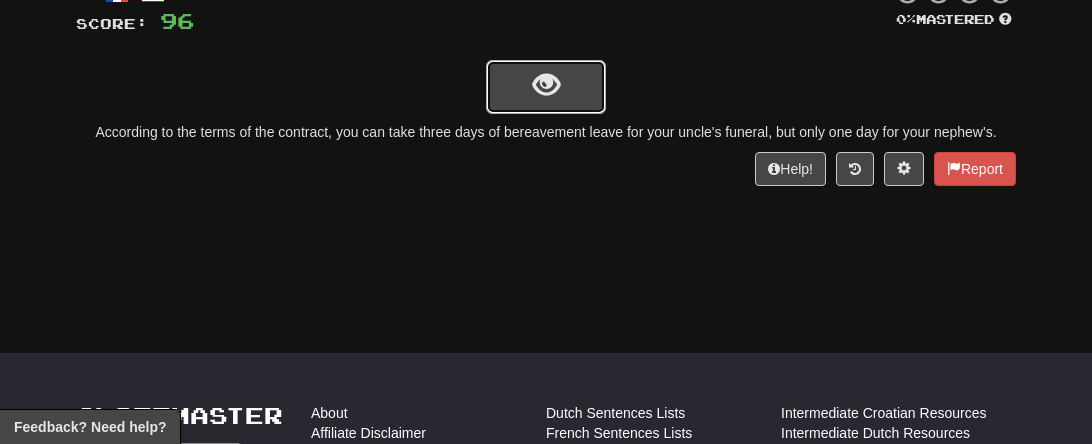 click at bounding box center (546, 87) 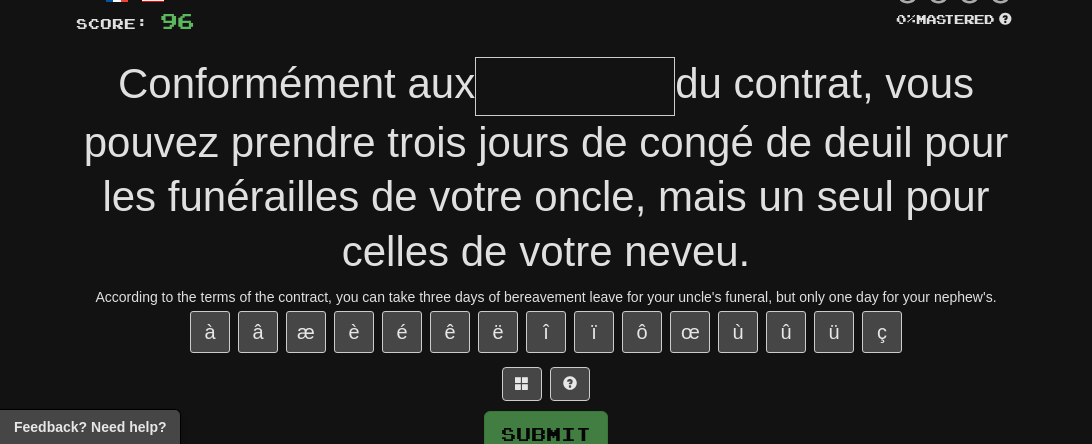 click at bounding box center [575, 86] 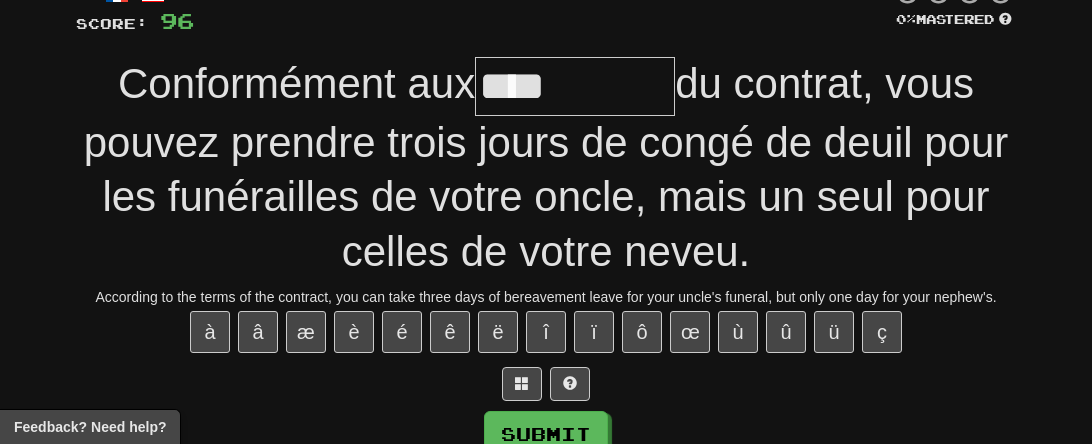 type on "*******" 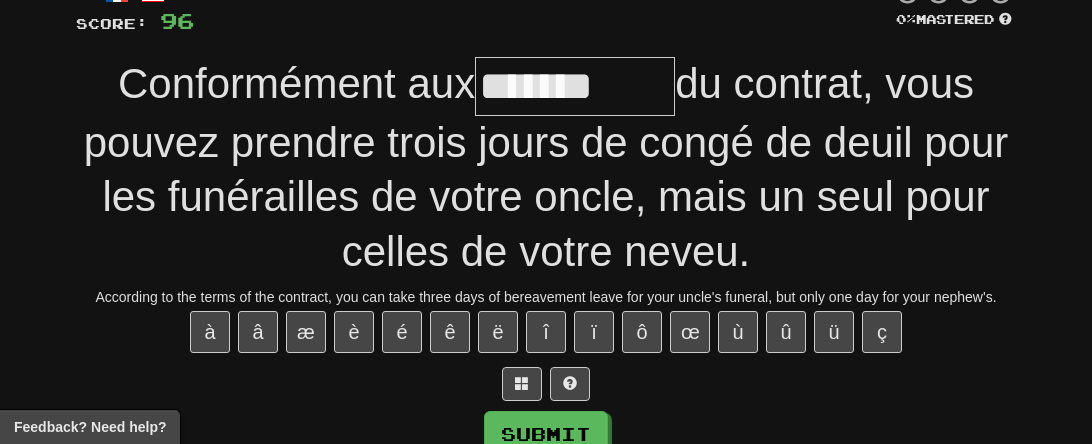 type on "*******" 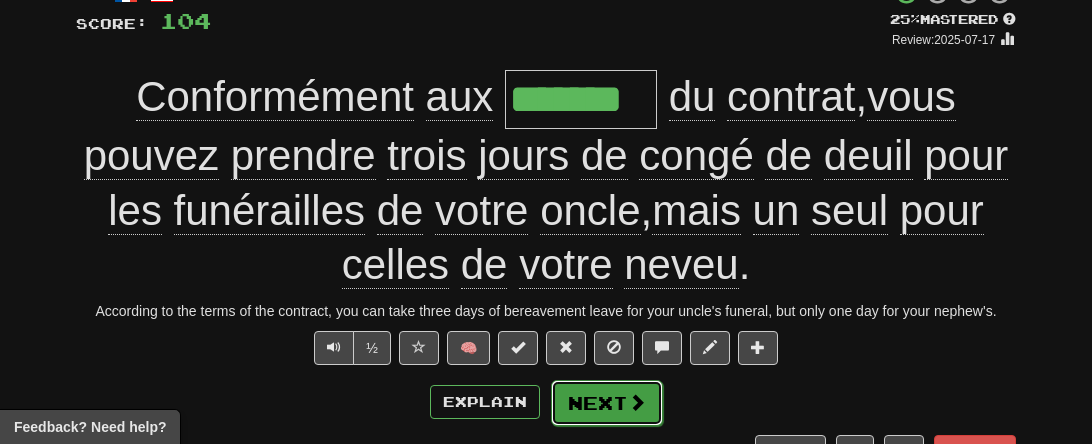 click on "Next" at bounding box center [607, 403] 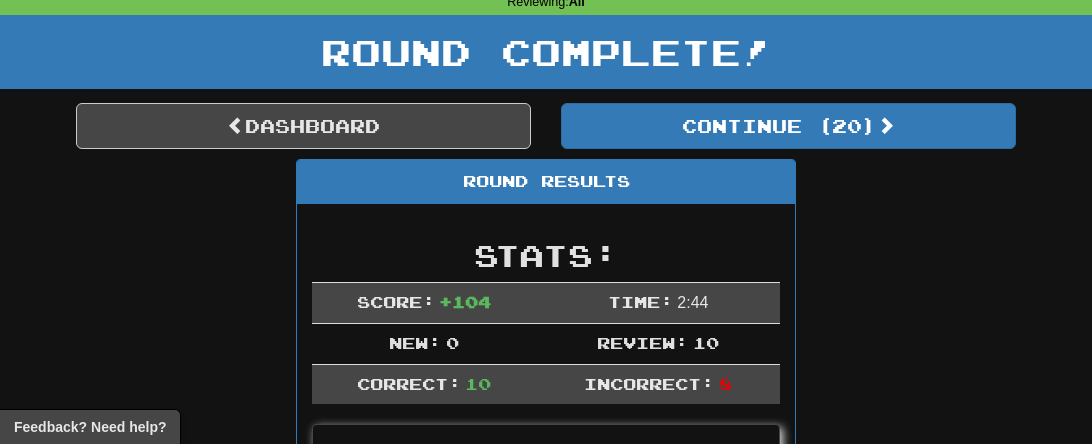 scroll, scrollTop: 0, scrollLeft: 0, axis: both 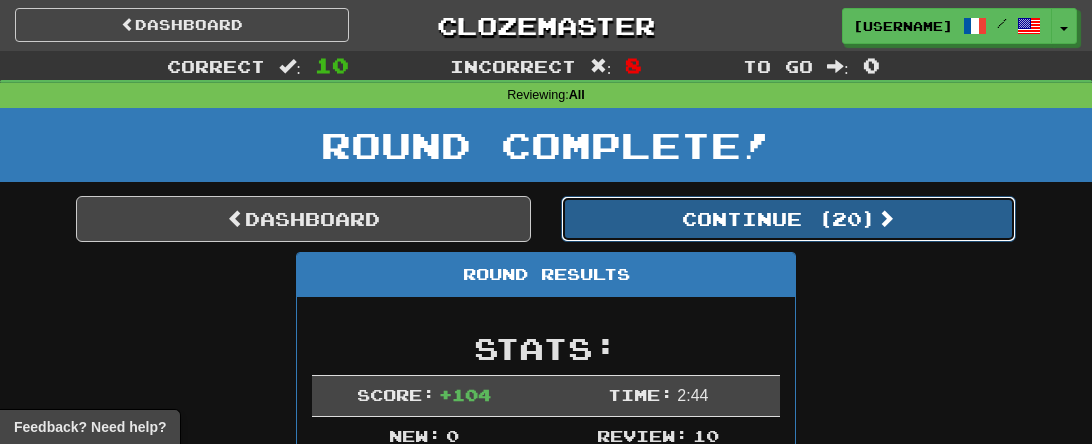 click on "Continue ( 20 )" at bounding box center (788, 219) 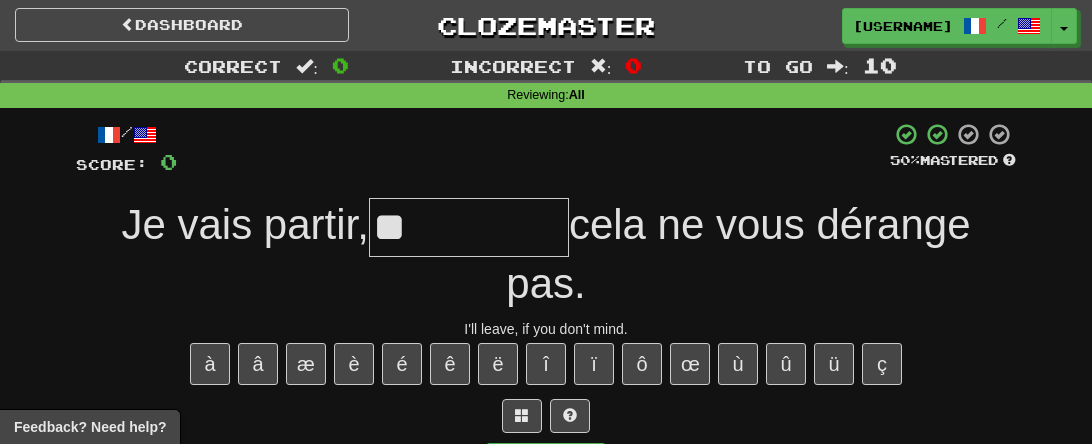 type on "**" 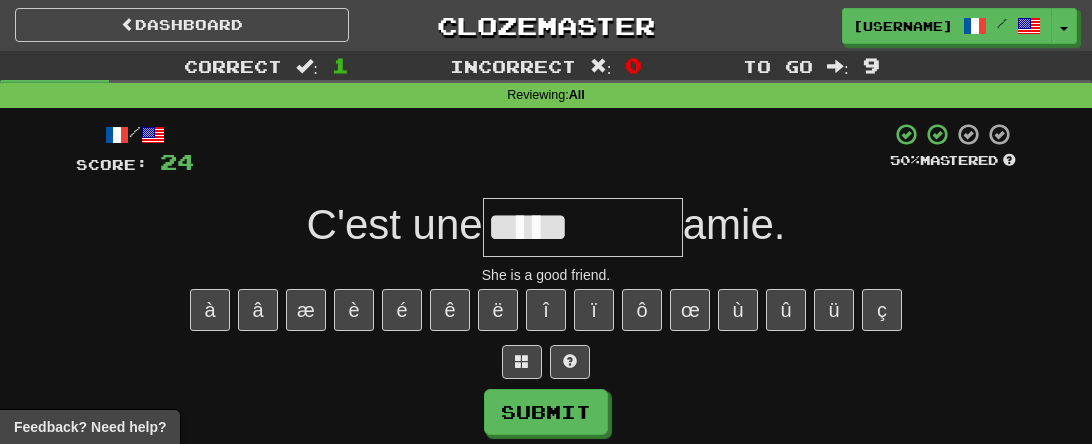 type on "*****" 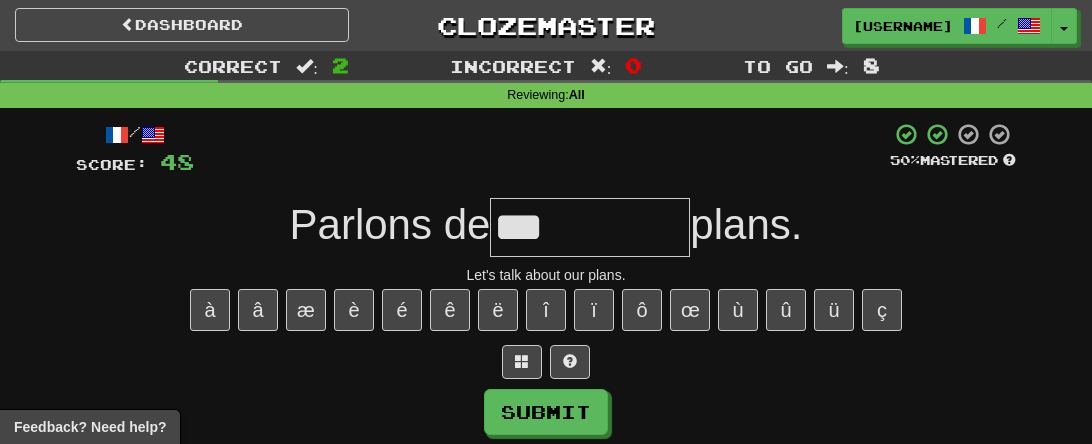 type on "***" 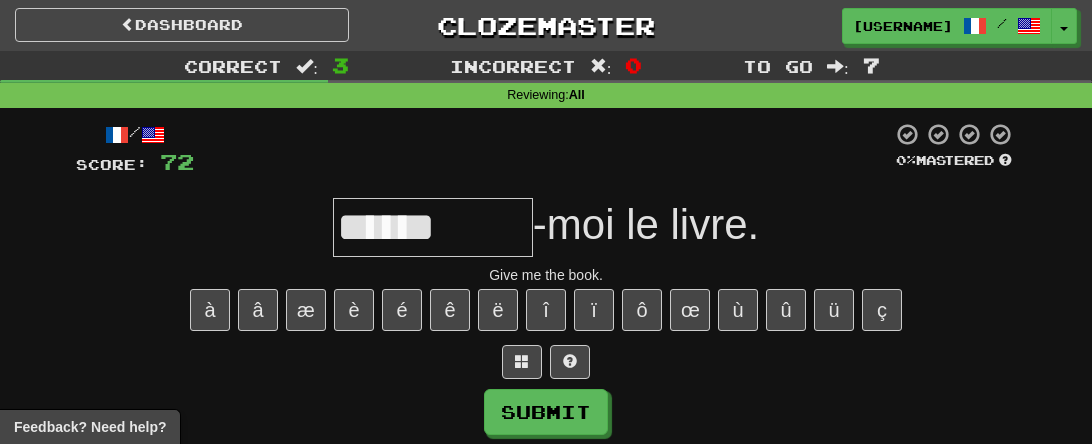 type on "*****" 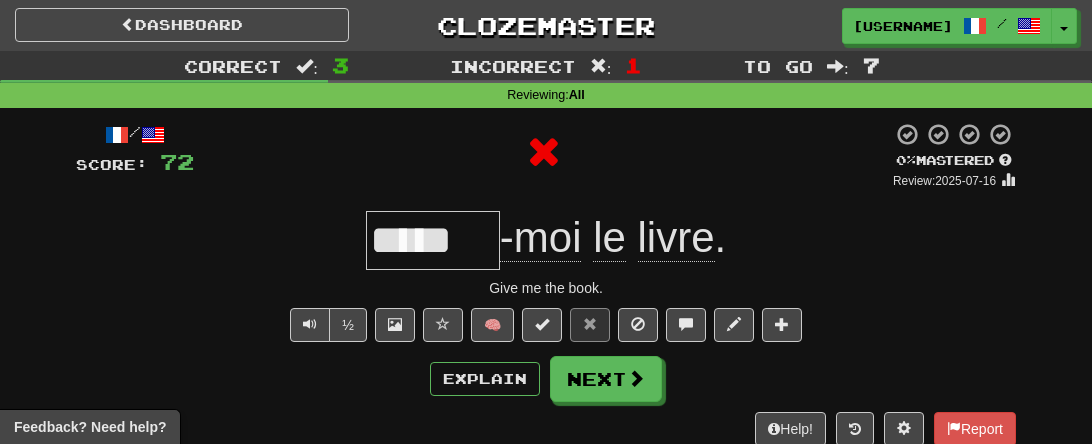 scroll, scrollTop: 15, scrollLeft: 0, axis: vertical 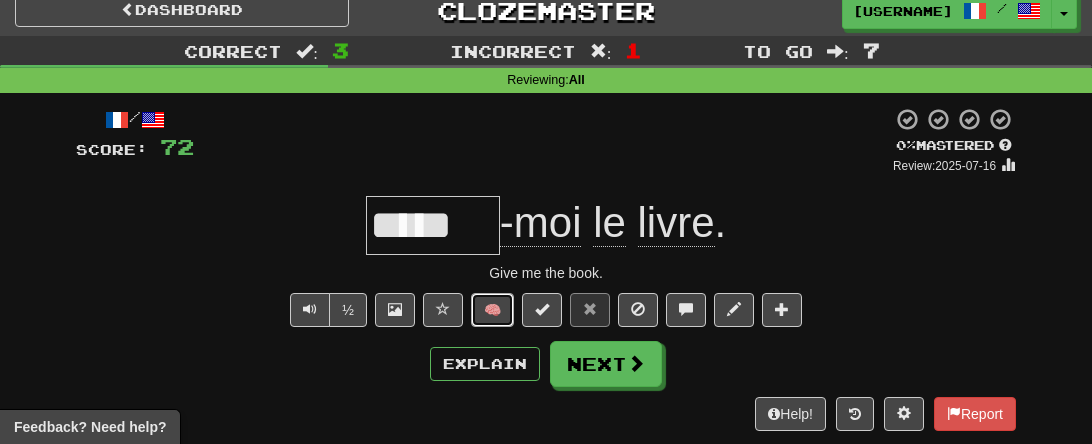 click on "🧠" at bounding box center [492, 310] 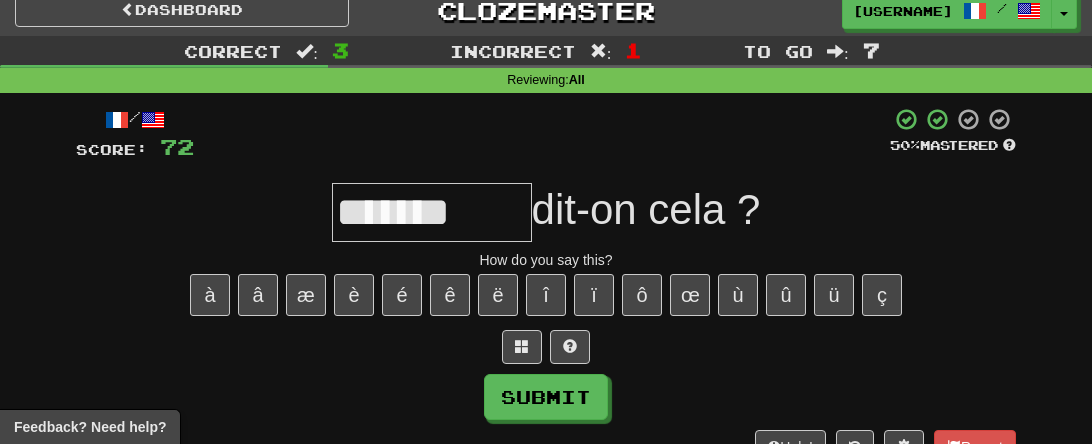 type on "*******" 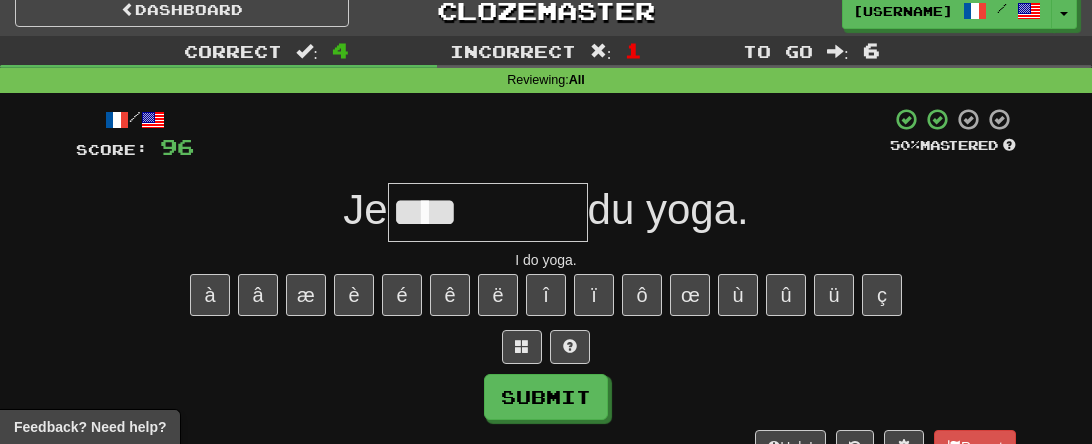 type on "****" 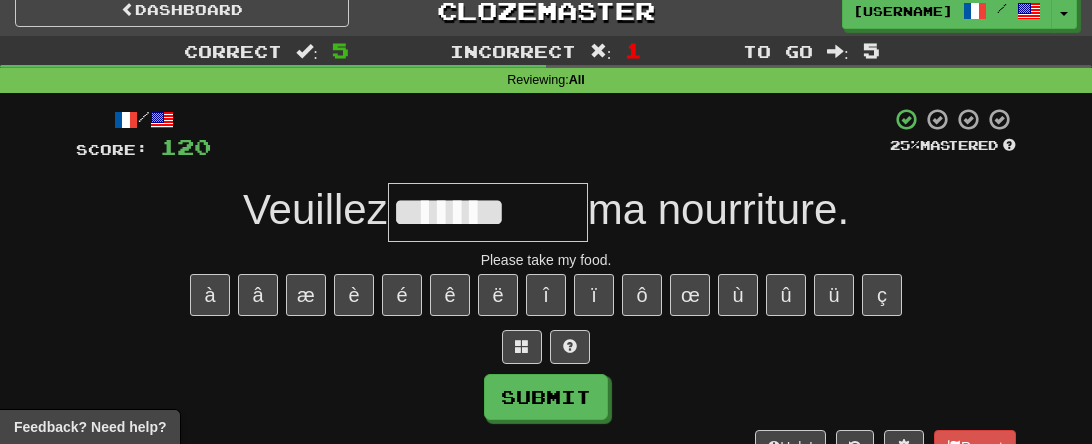 type on "*******" 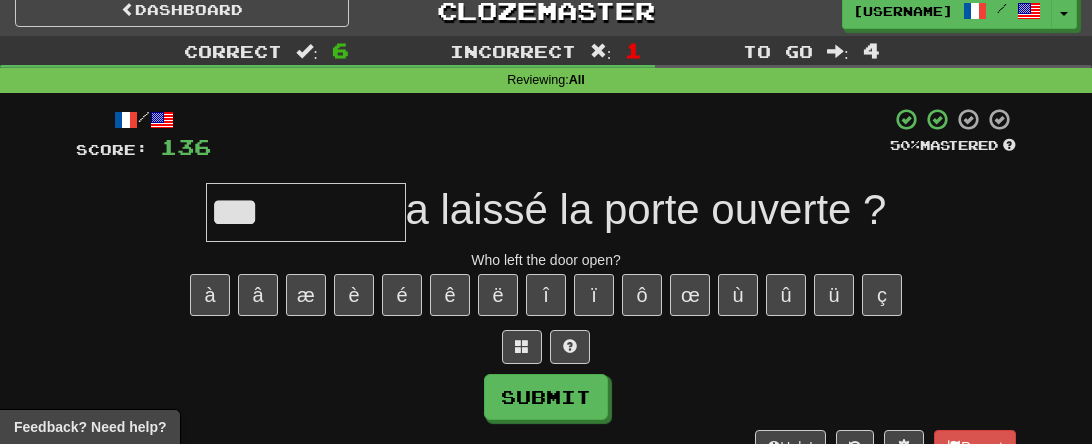 type on "***" 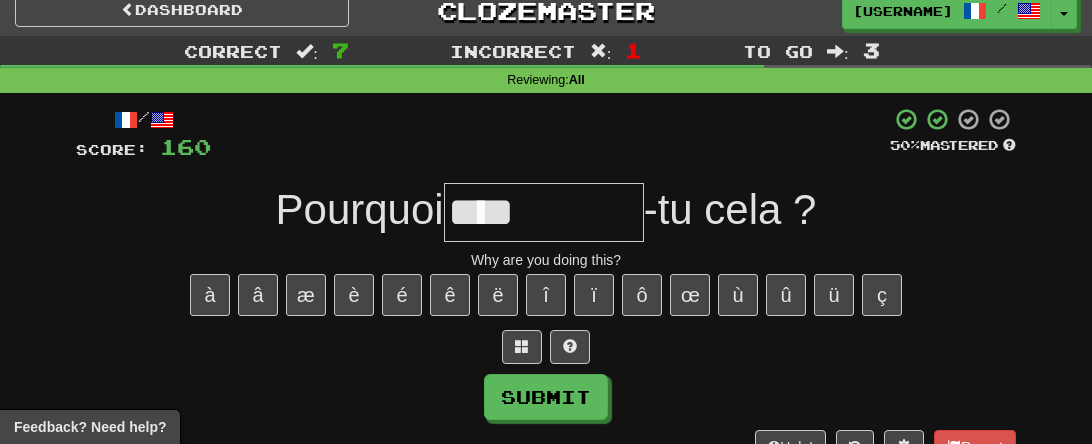 type on "****" 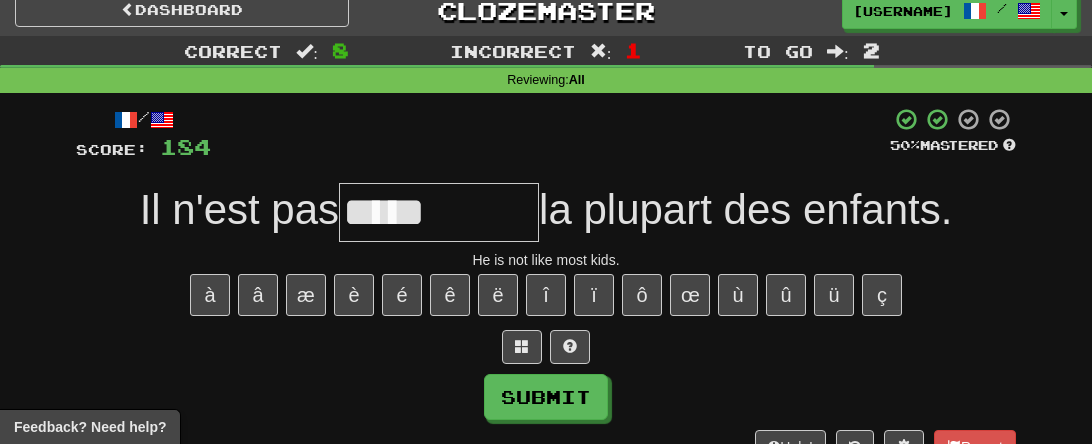 type on "*****" 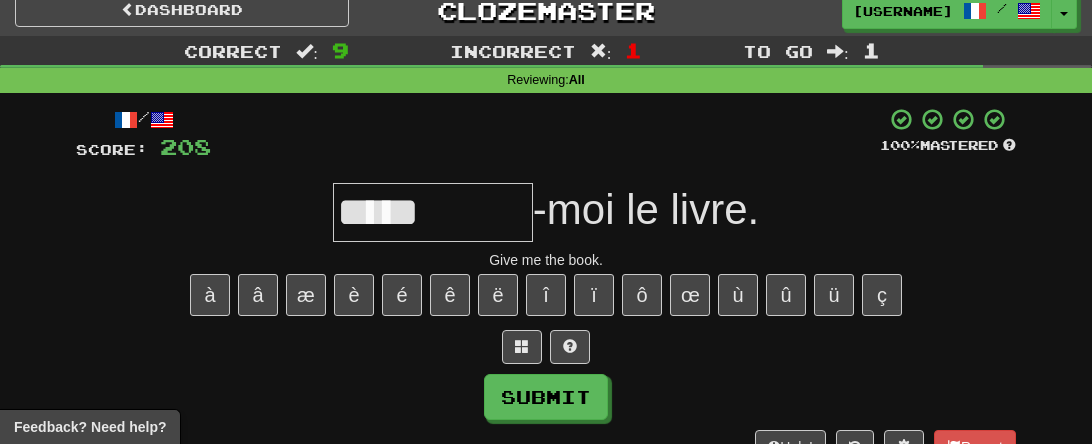 type on "*****" 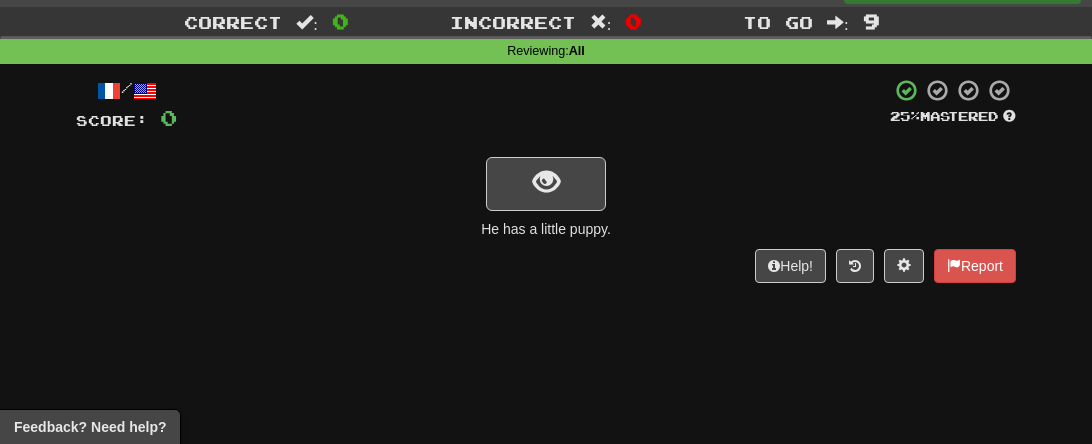 scroll, scrollTop: 43, scrollLeft: 0, axis: vertical 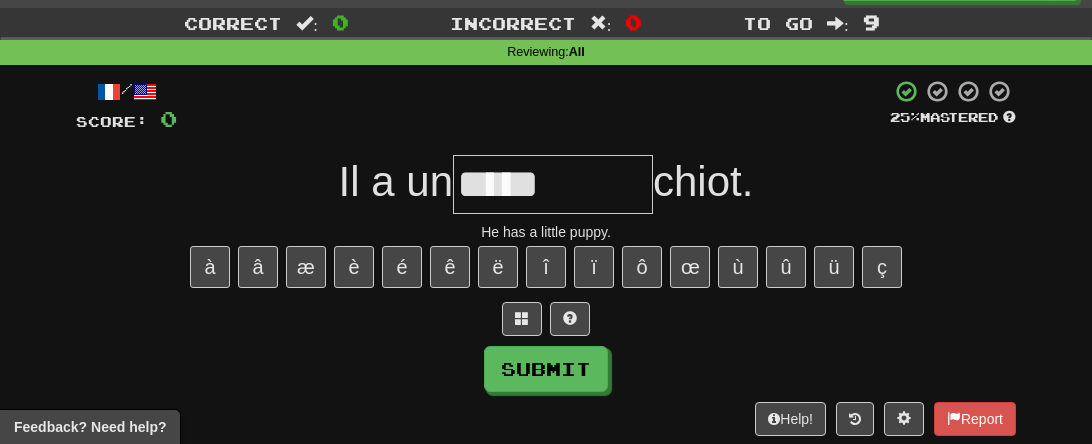 type on "*****" 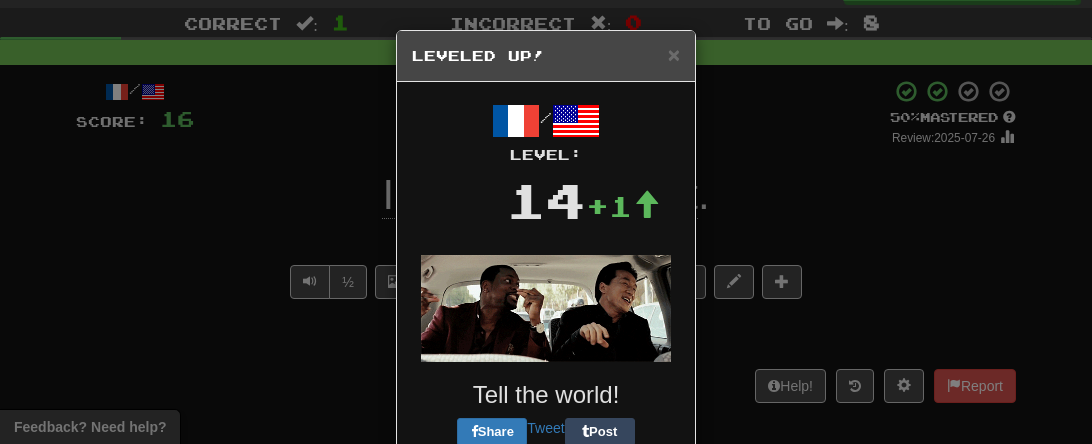 click on "× Leveled Up!  /  Level: 14 +1 Tell the world!  Share Tweet  Post Close" at bounding box center [546, 222] 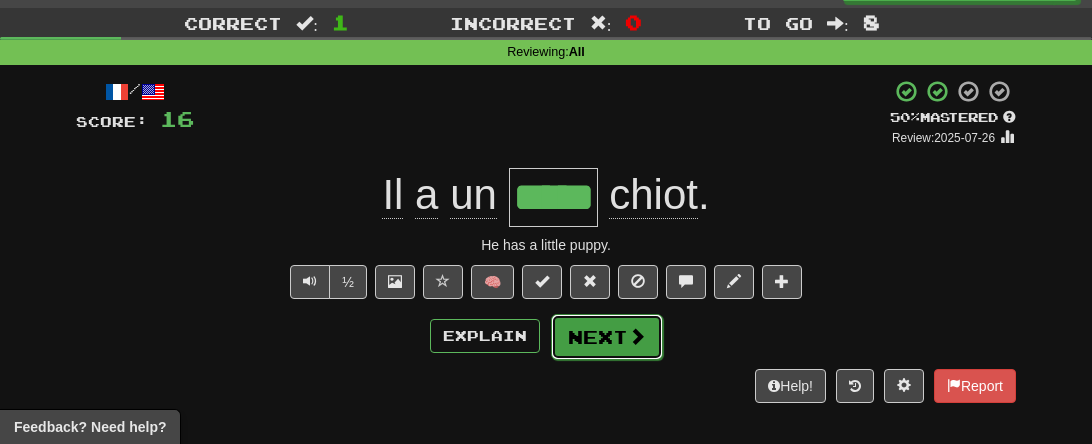 click on "Next" at bounding box center (607, 337) 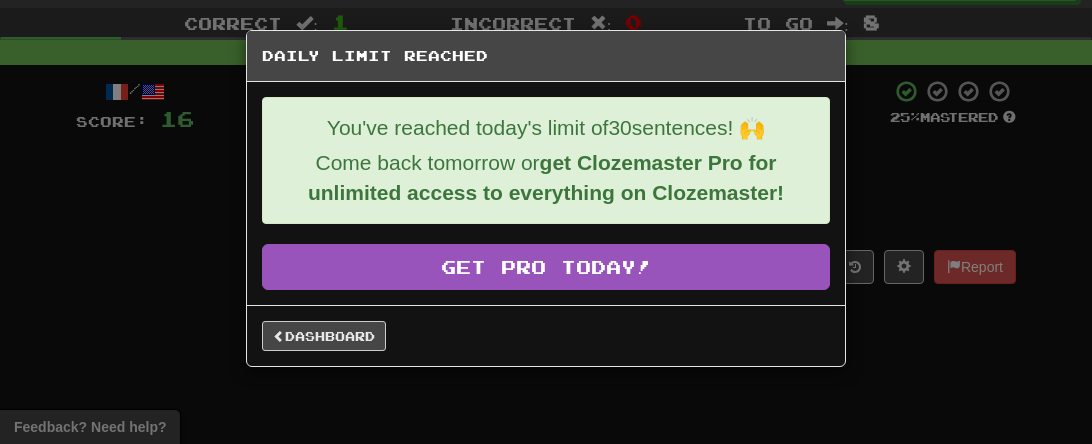 click on "Dashboard" at bounding box center (546, 336) 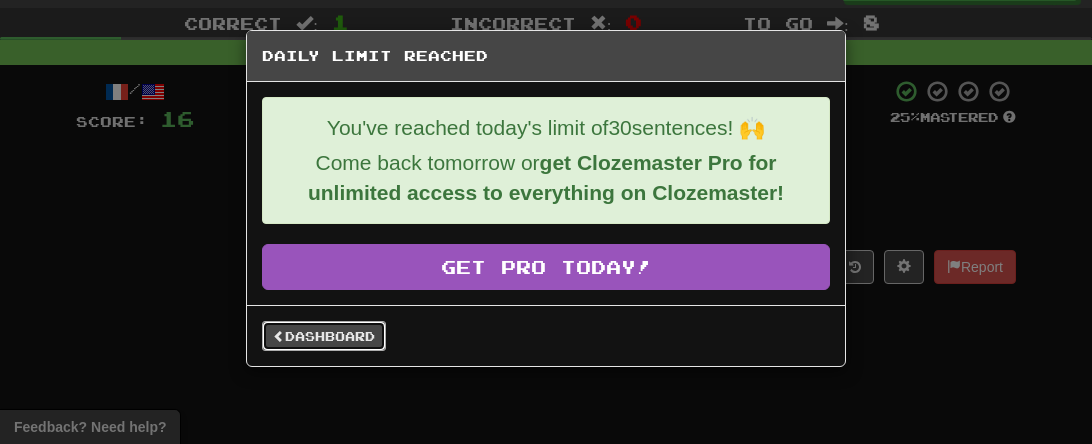 click at bounding box center (279, 336) 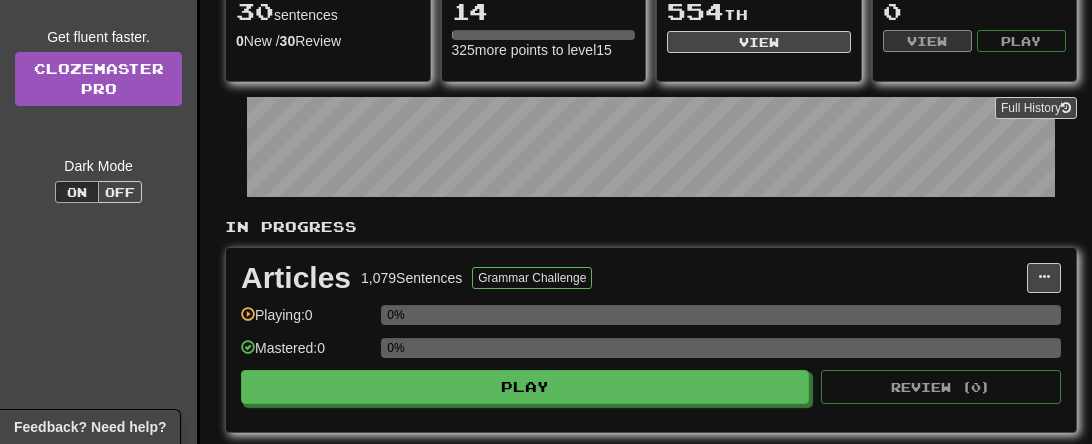 scroll, scrollTop: 261, scrollLeft: 0, axis: vertical 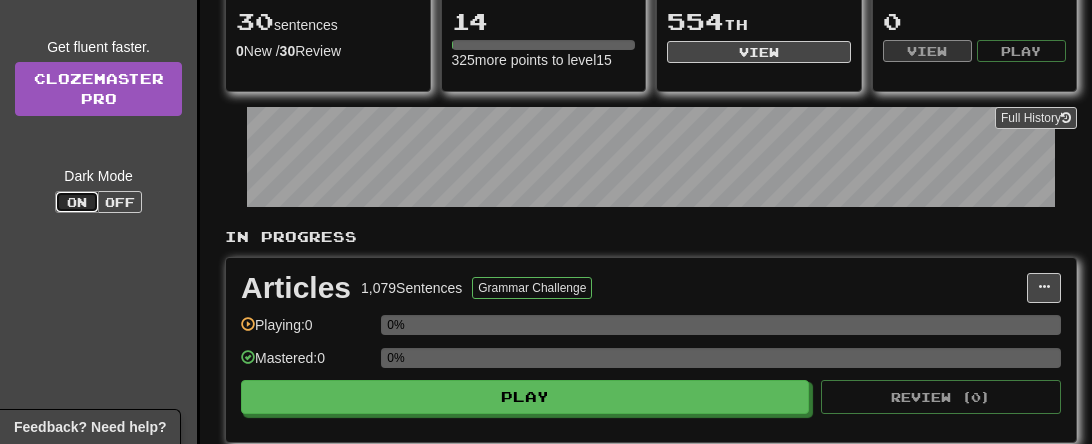 click on "On" at bounding box center [77, 202] 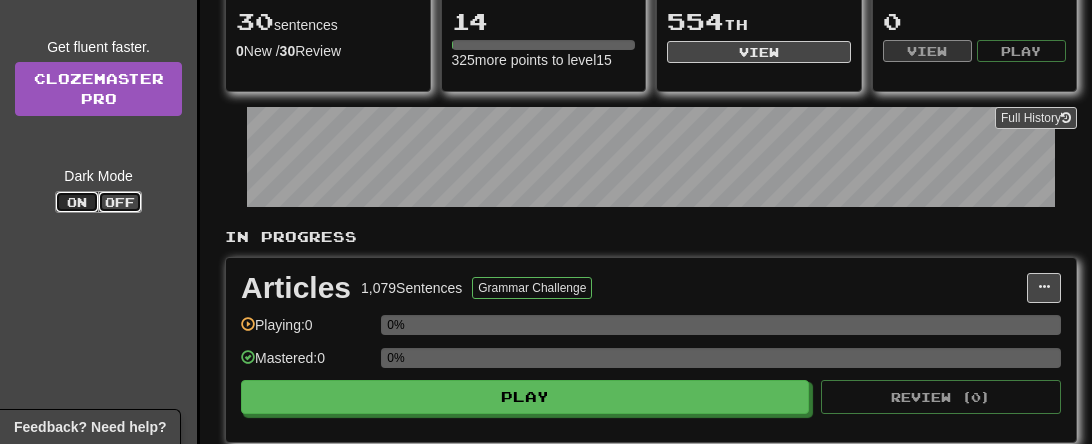 click on "Off" at bounding box center (120, 202) 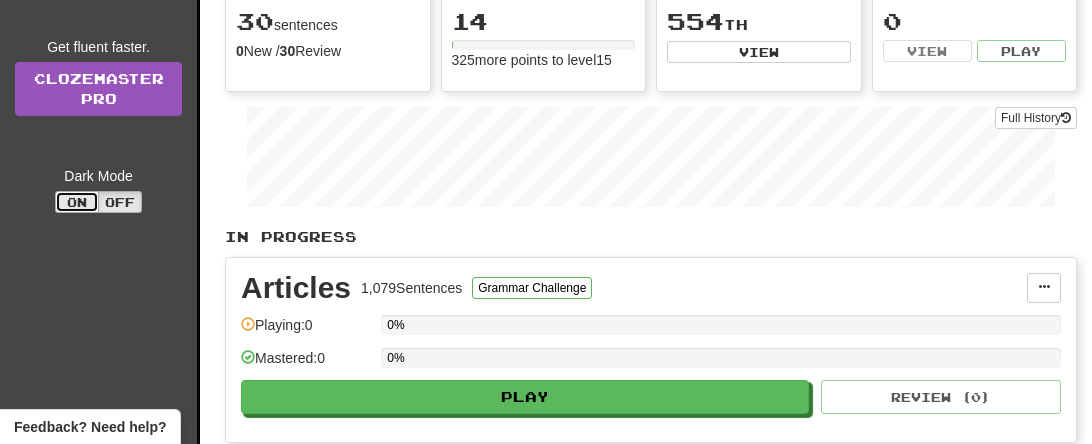 click on "On" at bounding box center (77, 202) 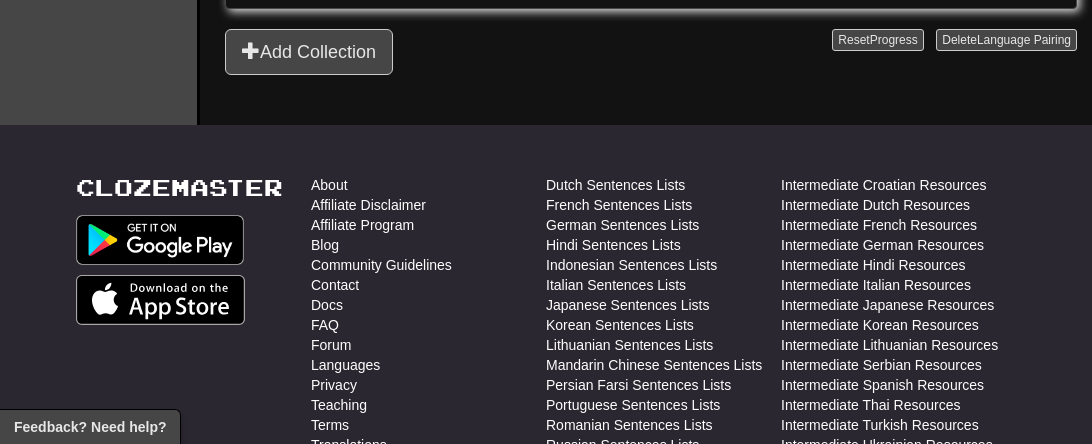 scroll, scrollTop: 0, scrollLeft: 0, axis: both 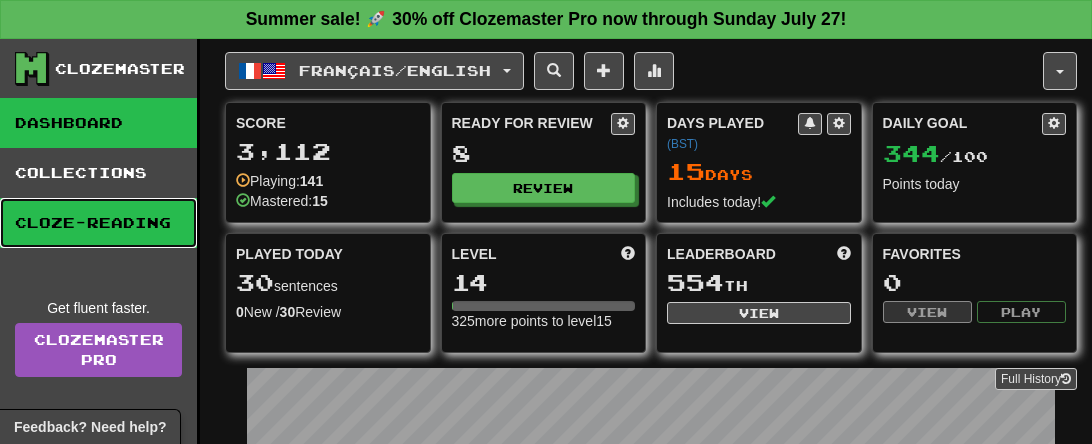 click on "Cloze-Reading" at bounding box center (98, 223) 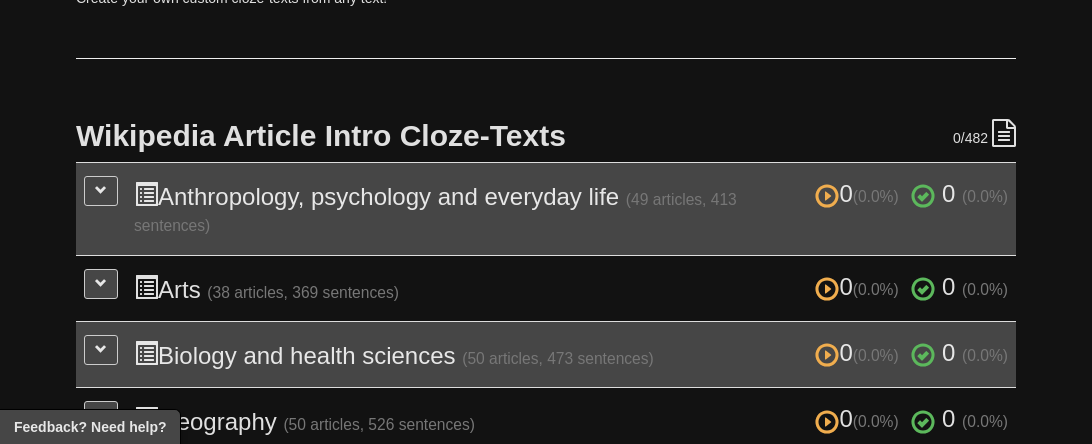 scroll, scrollTop: 368, scrollLeft: 0, axis: vertical 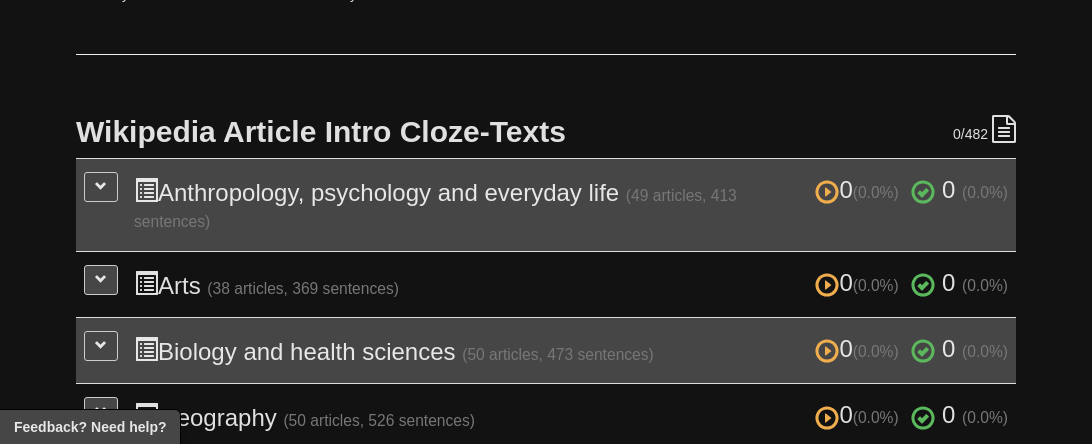 click on "0
(0.0%)
0
(0.0%)
Anthropology, psychology and everyday life
(49 articles, 413 sentences)
0
(0.0%)
0
(0.0%)" at bounding box center [571, 205] 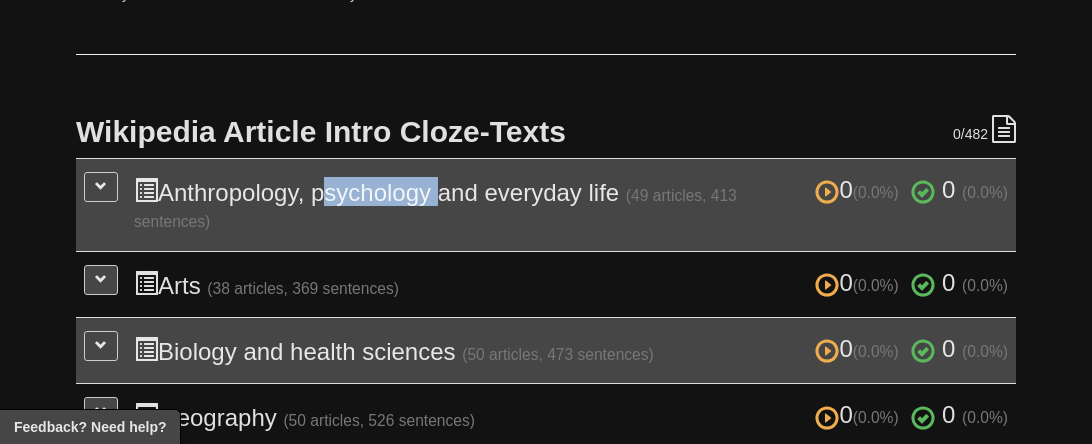 click on "0
(0.0%)
0
(0.0%)
Anthropology, psychology and everyday life
(49 articles, 413 sentences)
0
(0.0%)
0
(0.0%)" at bounding box center (571, 205) 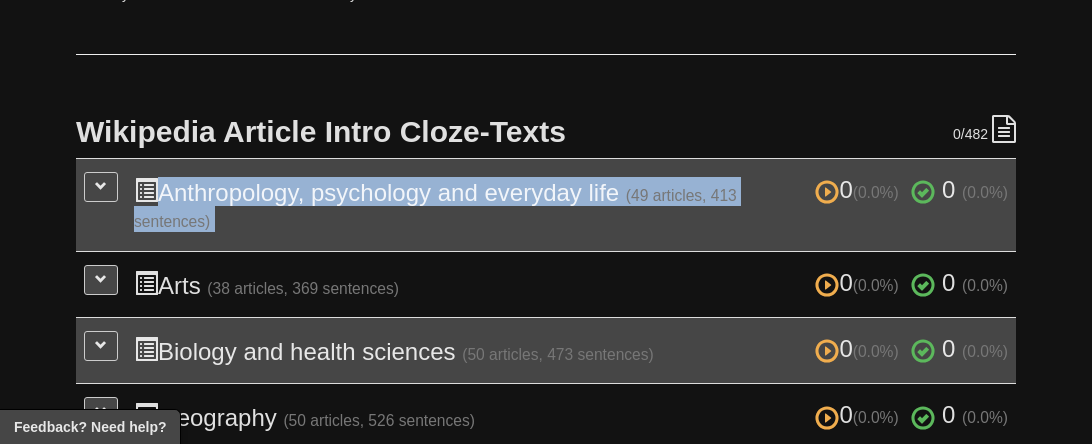 click on "0
(0.0%)
0
(0.0%)
Anthropology, psychology and everyday life
(49 articles, 413 sentences)
0
(0.0%)
0
(0.0%)" at bounding box center [571, 205] 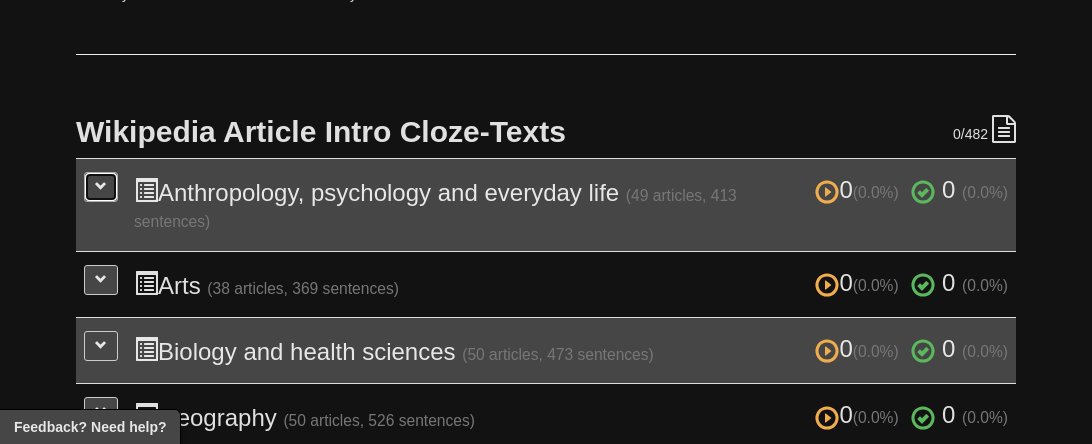 click at bounding box center (101, 187) 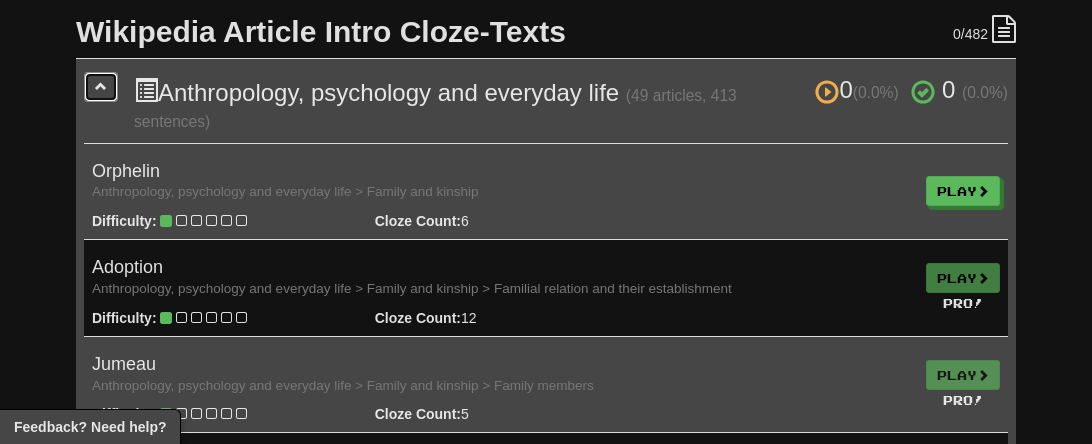 scroll, scrollTop: 507, scrollLeft: 0, axis: vertical 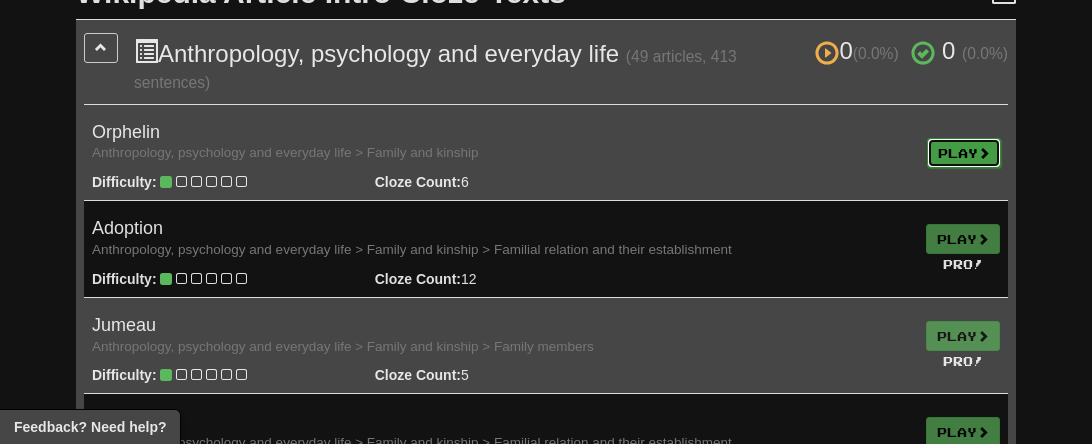 click on "Play" at bounding box center [964, 153] 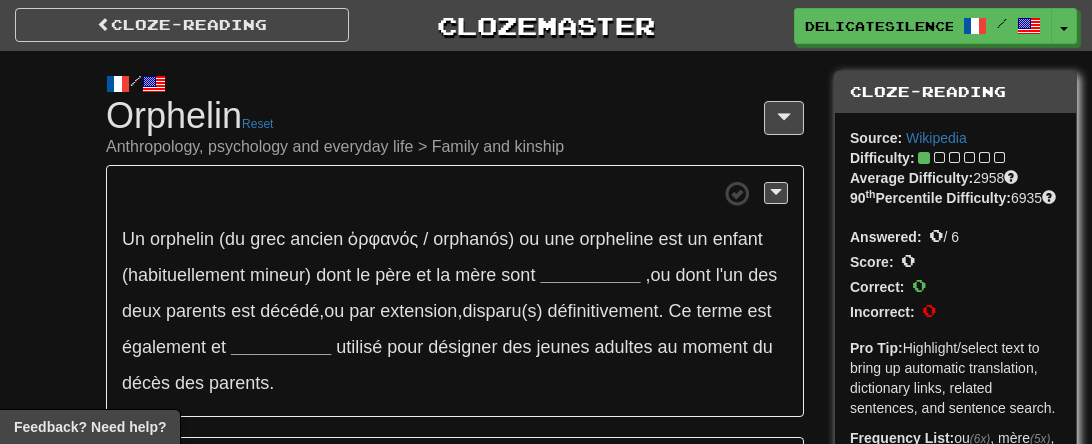 scroll, scrollTop: 0, scrollLeft: 0, axis: both 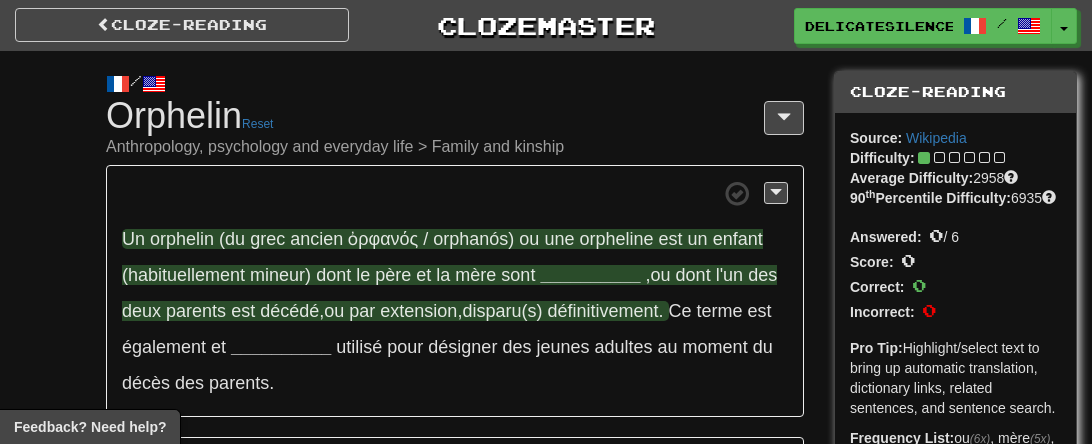 click on "ὀρφανός" at bounding box center (383, 239) 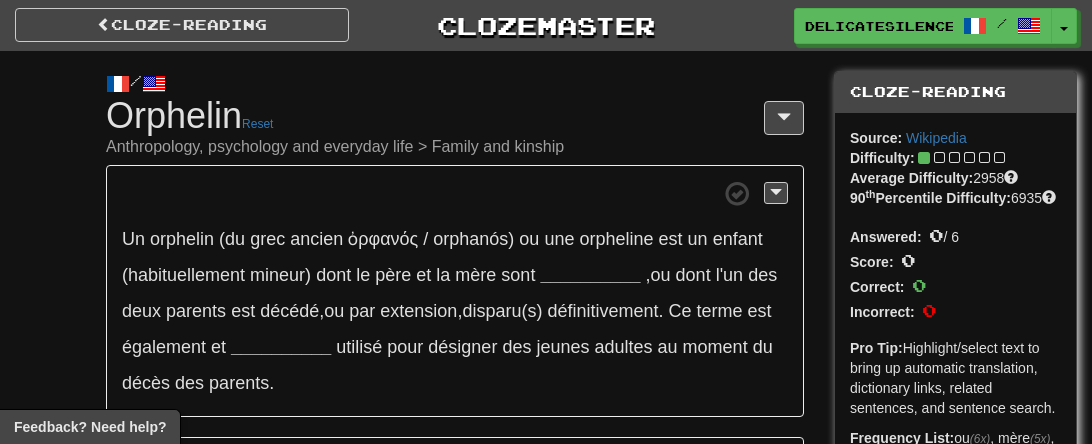 scroll, scrollTop: 3, scrollLeft: 0, axis: vertical 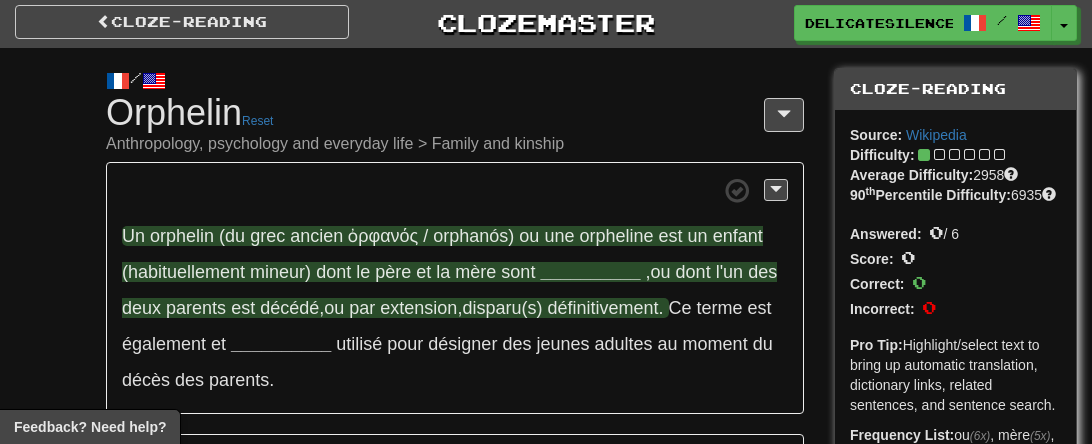 click on "orphelin" at bounding box center [182, 236] 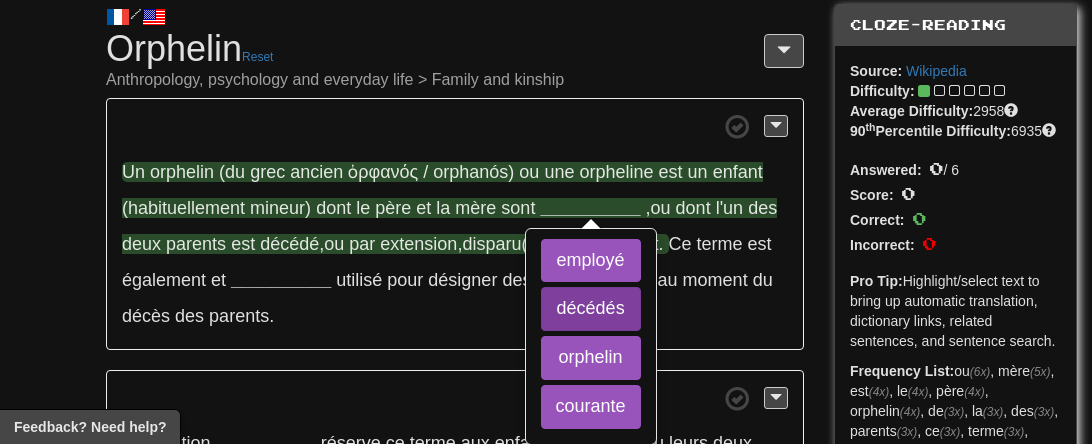 scroll, scrollTop: 72, scrollLeft: 0, axis: vertical 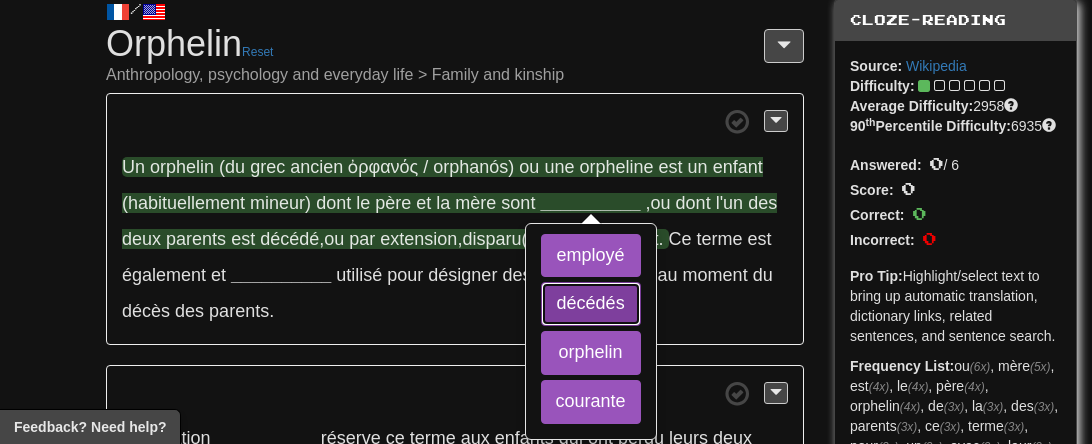 click on "décédés" at bounding box center (591, 304) 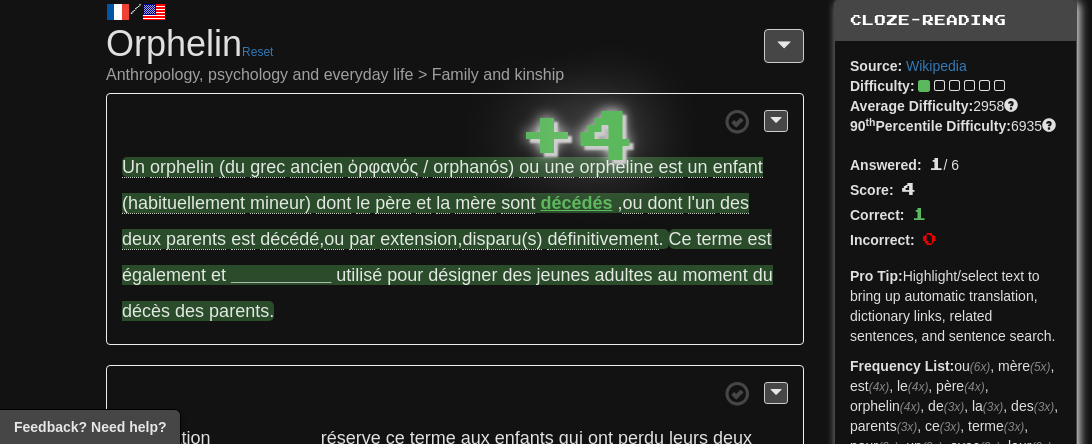 click on "__________" at bounding box center (281, 275) 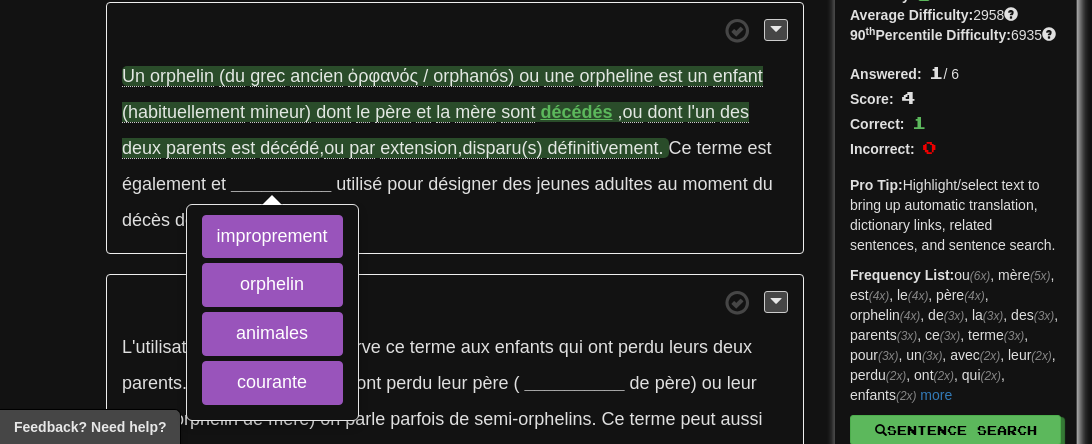 scroll, scrollTop: 166, scrollLeft: 0, axis: vertical 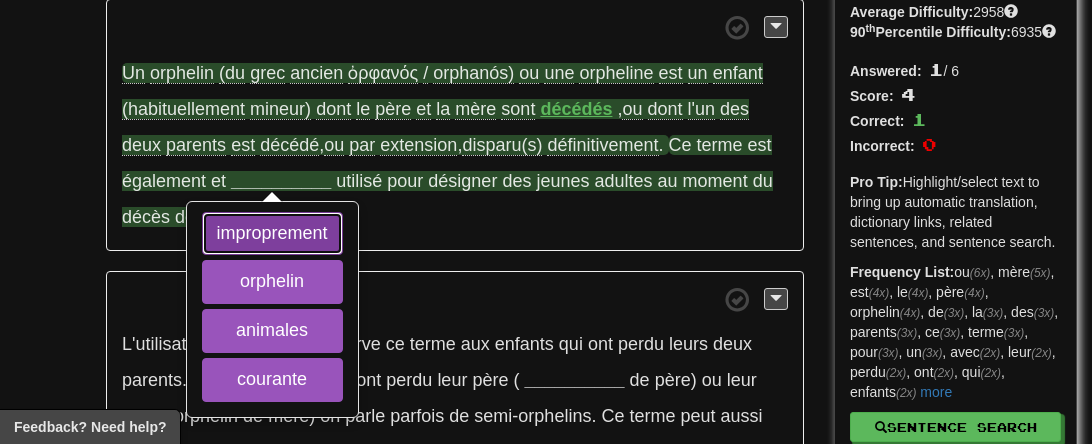 click on "improprement" at bounding box center [272, 234] 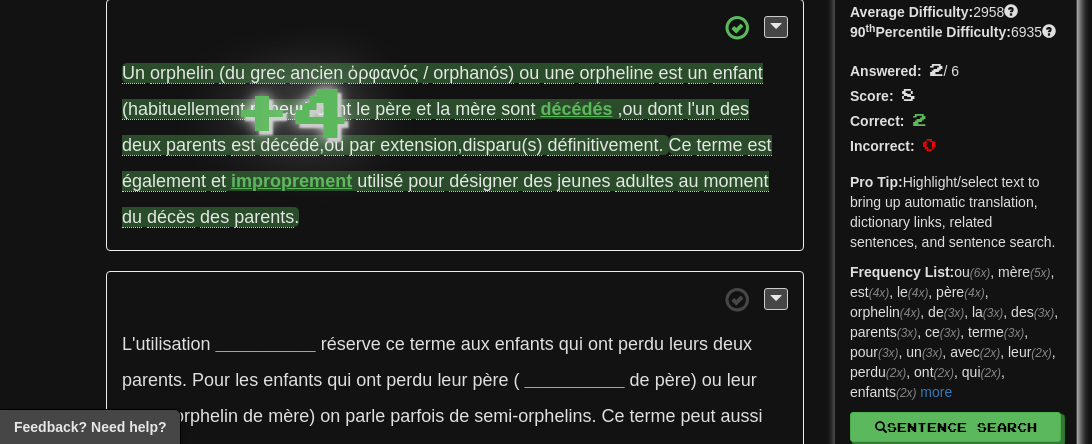 click on "improprement" at bounding box center (291, 181) 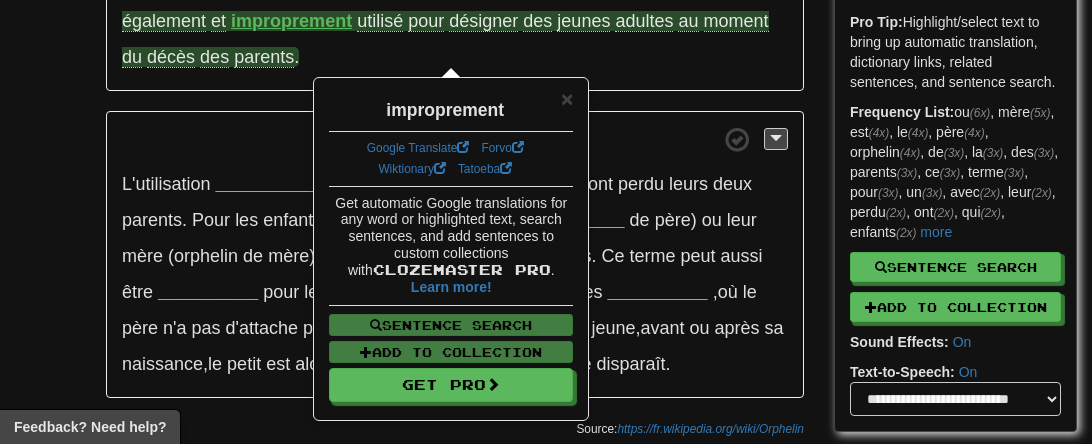 scroll, scrollTop: 328, scrollLeft: 0, axis: vertical 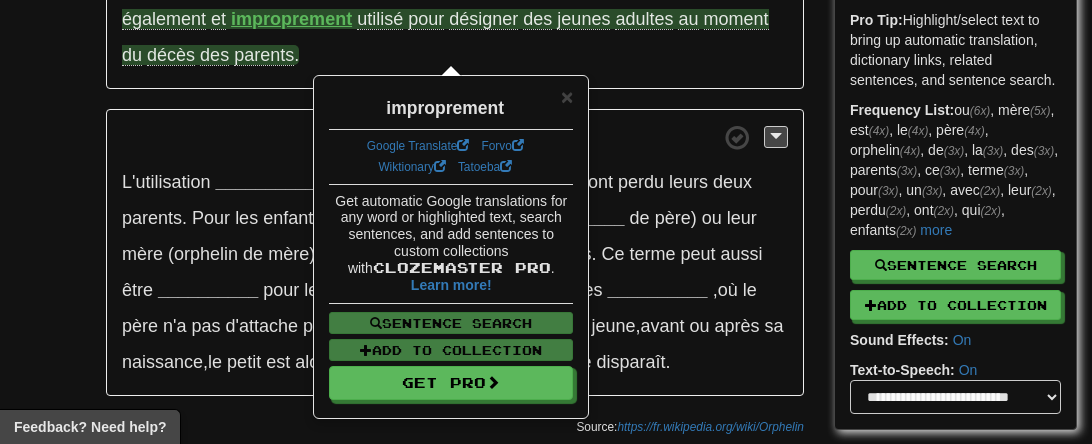 click on "Get automatic Google translations for any word or highlighted text, search sentences, and add sentences to custom collections with  Clozemaster Pro . Learn more!  Sentence Search  Add to Collection Get Pro" at bounding box center [451, 297] 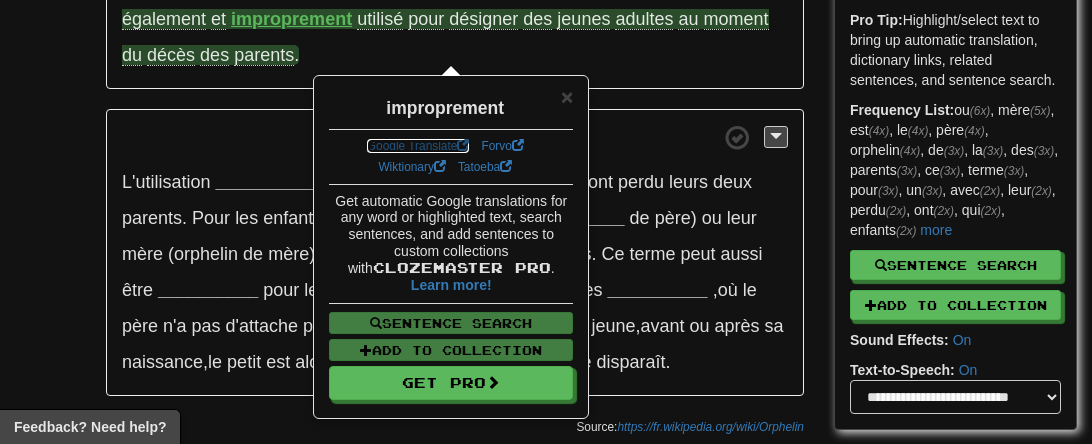click at bounding box center (463, 146) 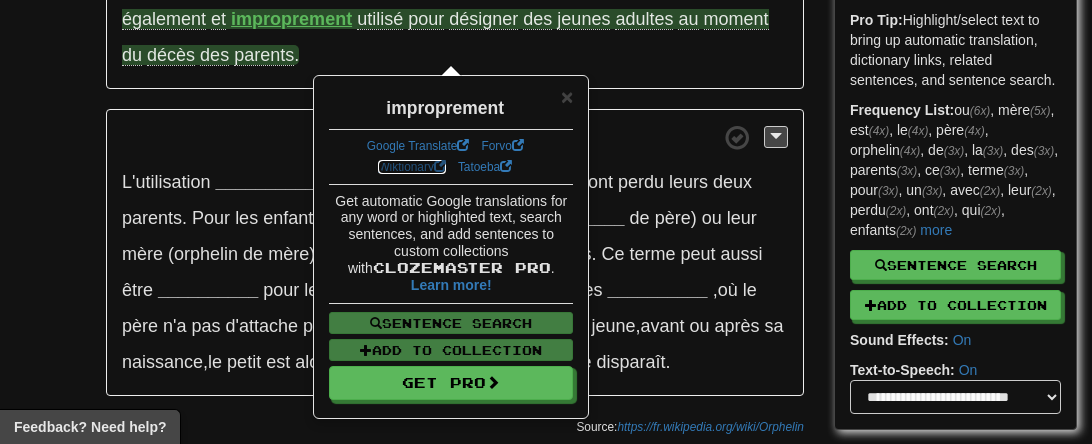 click on "Wiktionary" at bounding box center [412, 167] 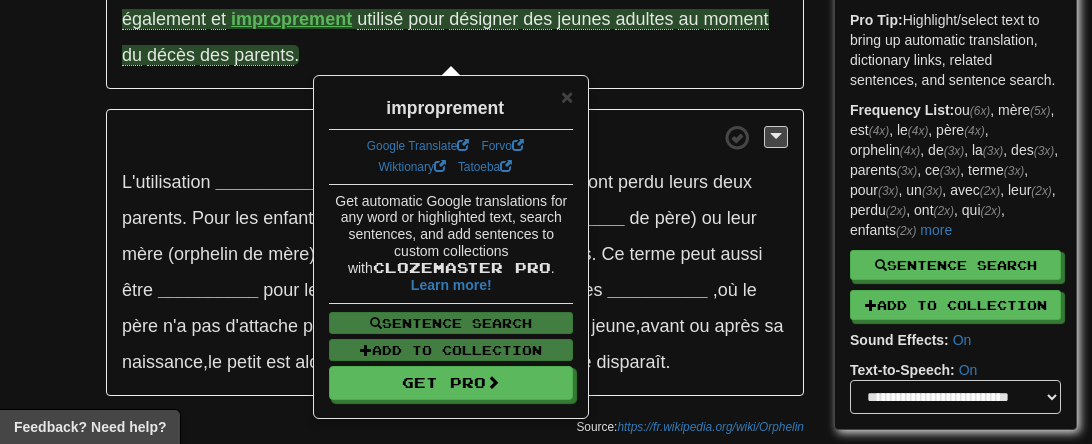 click on "/
Cloze-Reading
Orphelin
Reset
Anthropology, psychology and everyday life > Family and kinship
Un   orphelin   (du   grec   ancien   ὀρφανός   /   orphanós)   ou   une   orpheline   est   un   enfant   (habituellement   mineur)   dont   le   père   et   la   mère   sont
décédés
,  ou   dont   l'un   des   deux   parents   est   décédé ,  ou   par   extension ,  disparu(s)   définitivement .
Ce   terme   est   également   et
improprement
utilisé   pour   désigner   des   jeunes   adultes   au   moment   du   décès   des   parents .
L'utilisation
[MASK]   réserve   ce   terme   aux   enfants   qui   ont   perdu   leurs   deux   parents .
Pour   les   enfants   qui   ont   perdu   leur   père   (
[MASK]   de   père)   ou   leur   mère   (orphelin   de   mère)   on   parle" at bounding box center [546, 116] 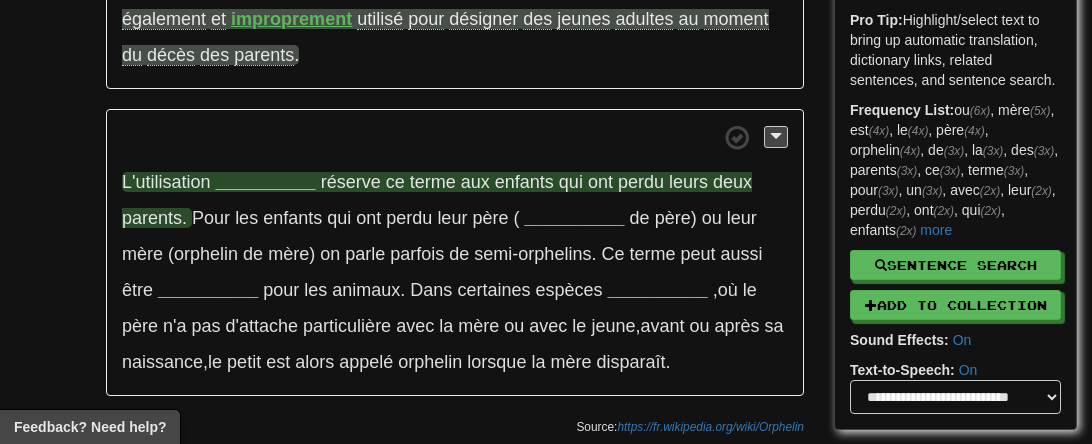 click on "__________" at bounding box center (266, 182) 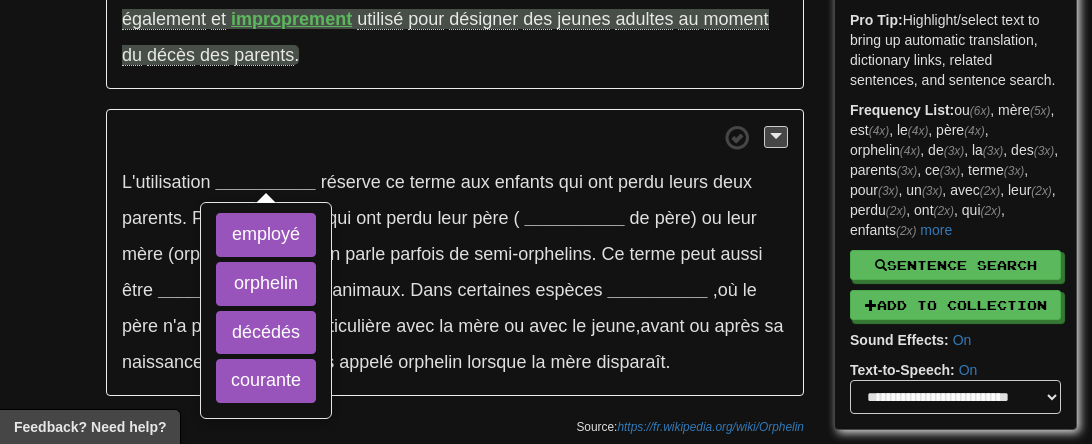 click on "L'utilisation
[MASK]   employé orphelin décédés courante
réserve   ce   terme   aux   enfants   qui   ont   perdu   leurs   deux   parents .
Pour   les   enfants   qui   ont   perdu   leur   père   (
[MASK]   de   père)   ou   leur   mère   (orphelin   de   mère)   on   parle   parfois   de   semi-orphelins .
Ce   terme   peut   aussi   être
[MASK]   pour   les   animaux .
Dans   certaines   espèces
[MASK]   ,  où   le   père   n'a   pas   d'attache   particulière   avec   la   mère   ou   avec   le   jeune ,  avant   ou   après   sa   naissance ,  le   petit   est   alors   appelé   orphelin   lorsque   la   mère   disparaît ." at bounding box center [455, 253] 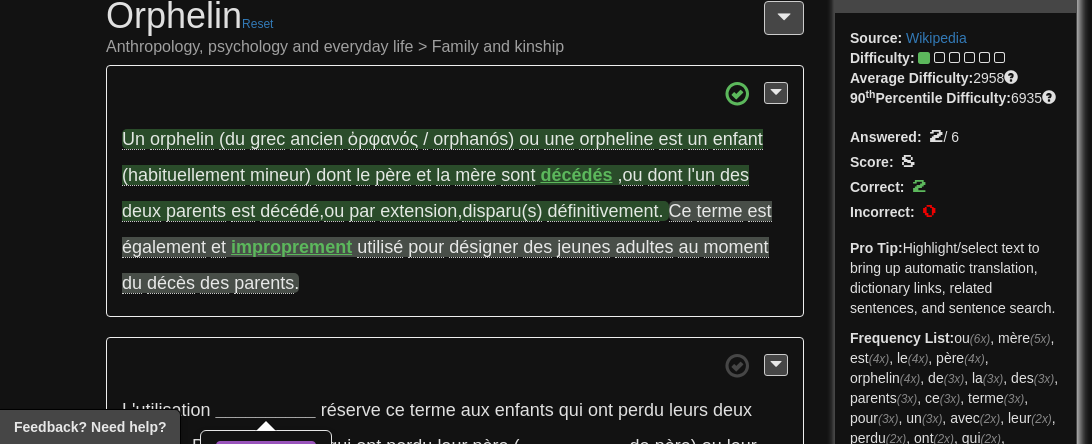 scroll, scrollTop: 103, scrollLeft: 0, axis: vertical 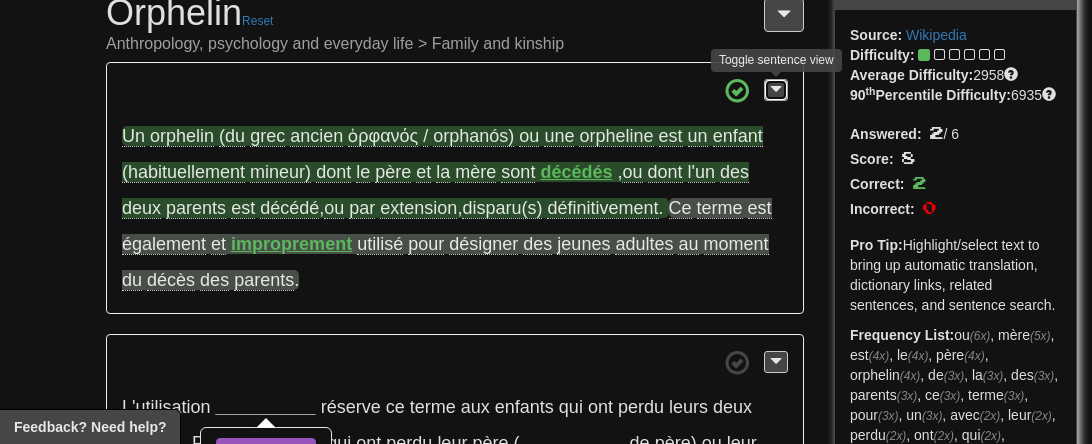 click at bounding box center (776, 90) 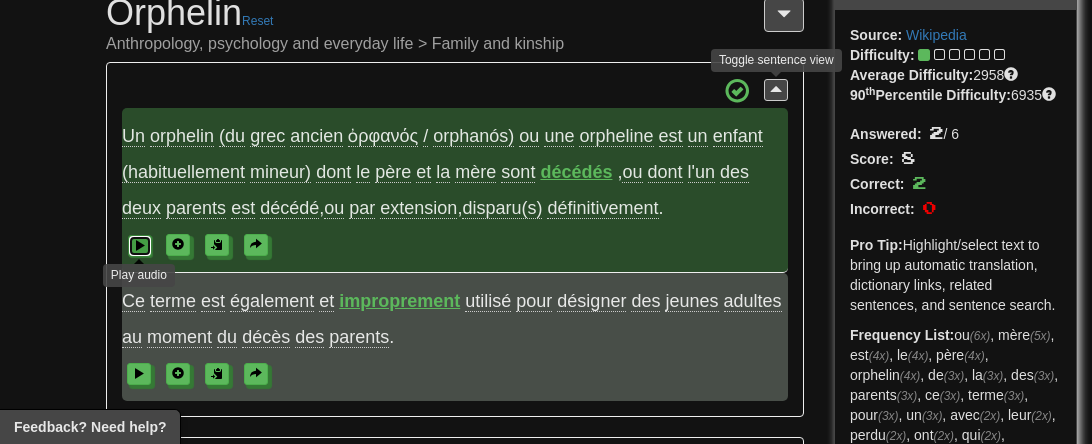 click at bounding box center [140, 245] 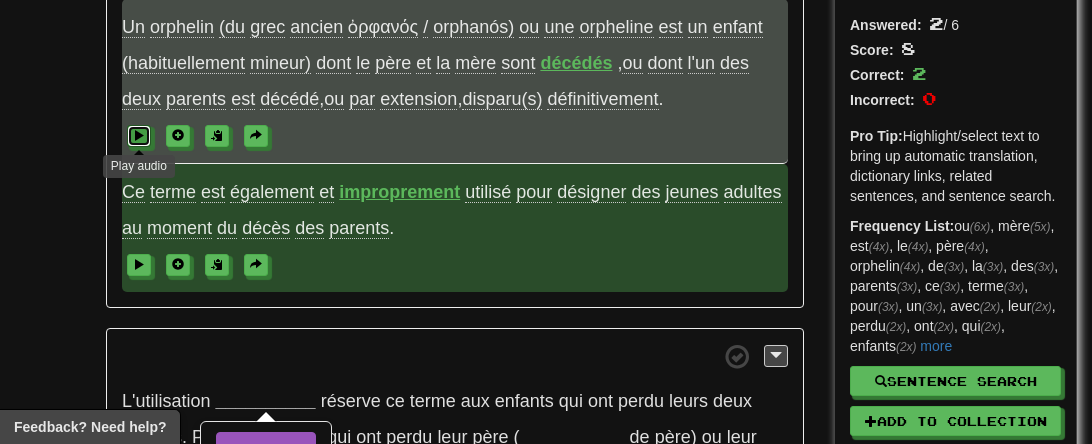 scroll, scrollTop: 215, scrollLeft: 0, axis: vertical 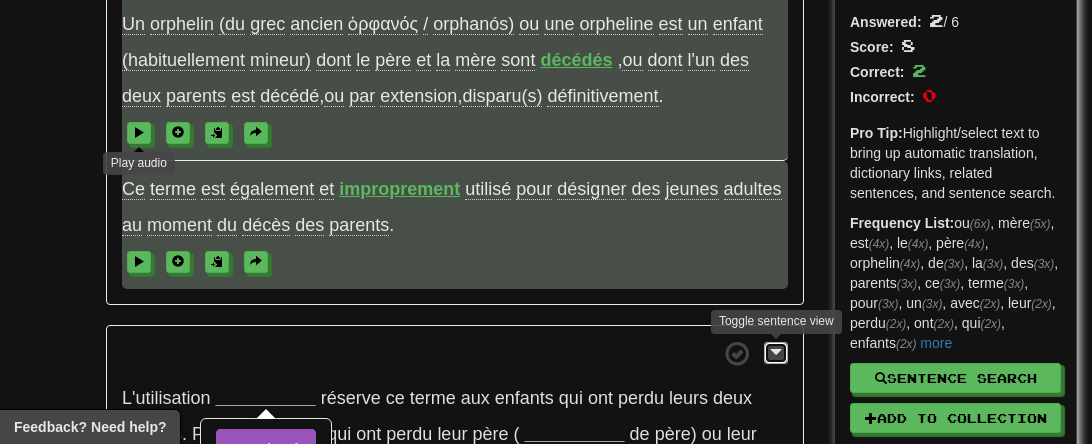 click at bounding box center [776, 352] 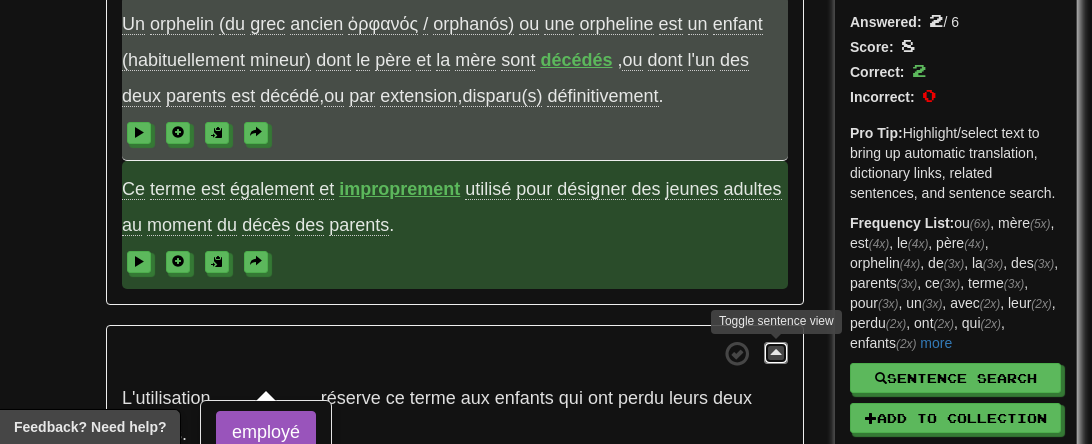 scroll, scrollTop: 142, scrollLeft: 0, axis: vertical 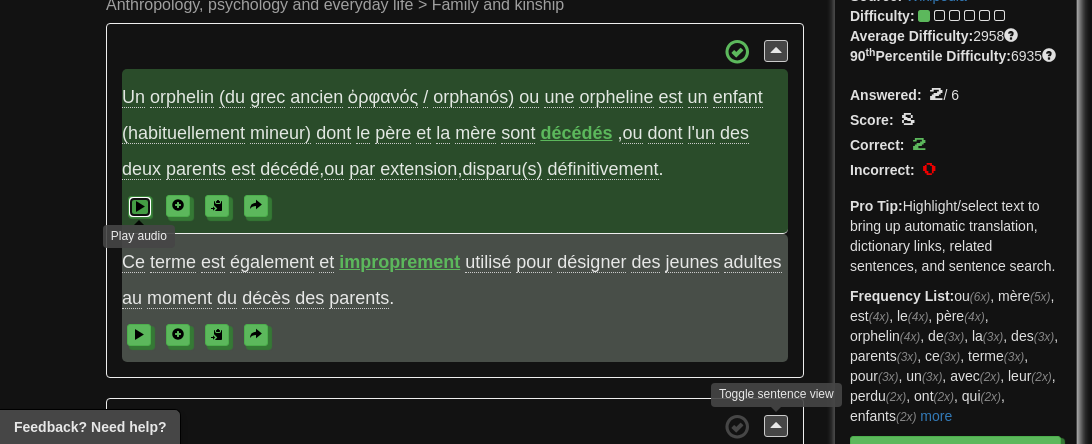 click at bounding box center (140, 206) 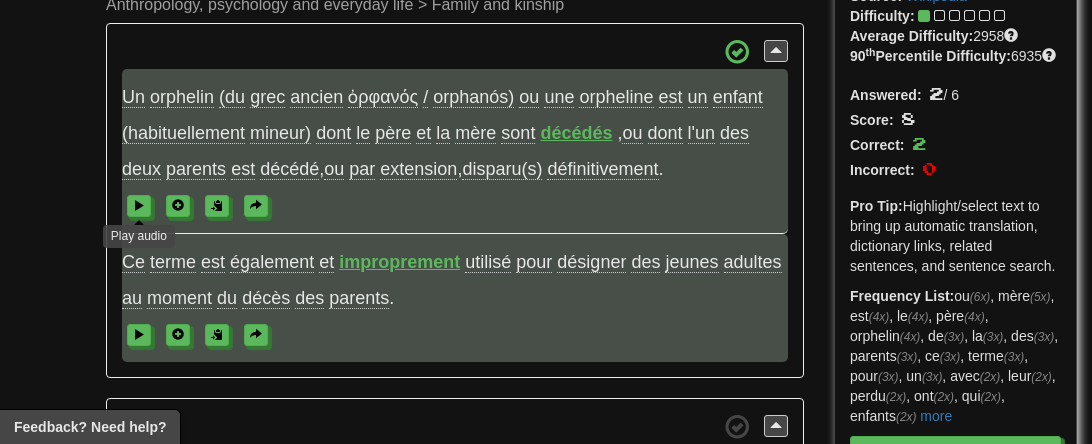 click on "mineur)" at bounding box center (280, 133) 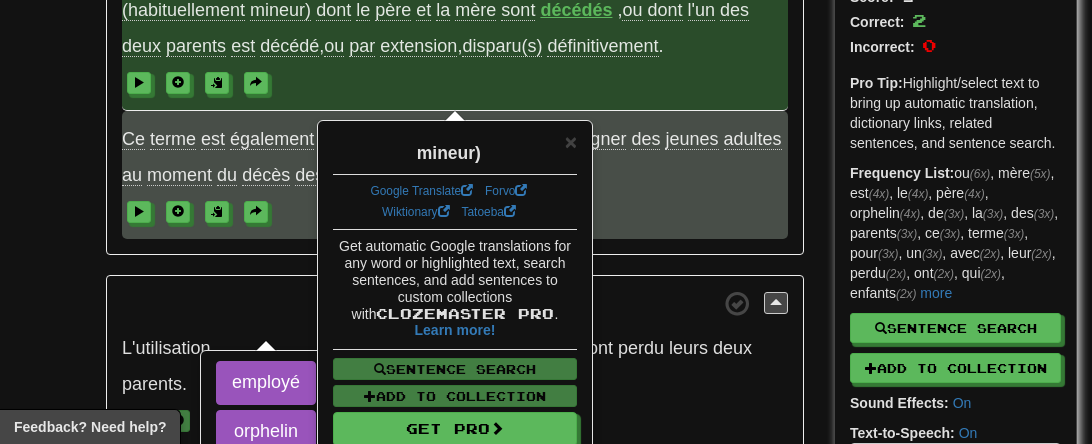 scroll, scrollTop: 266, scrollLeft: 0, axis: vertical 